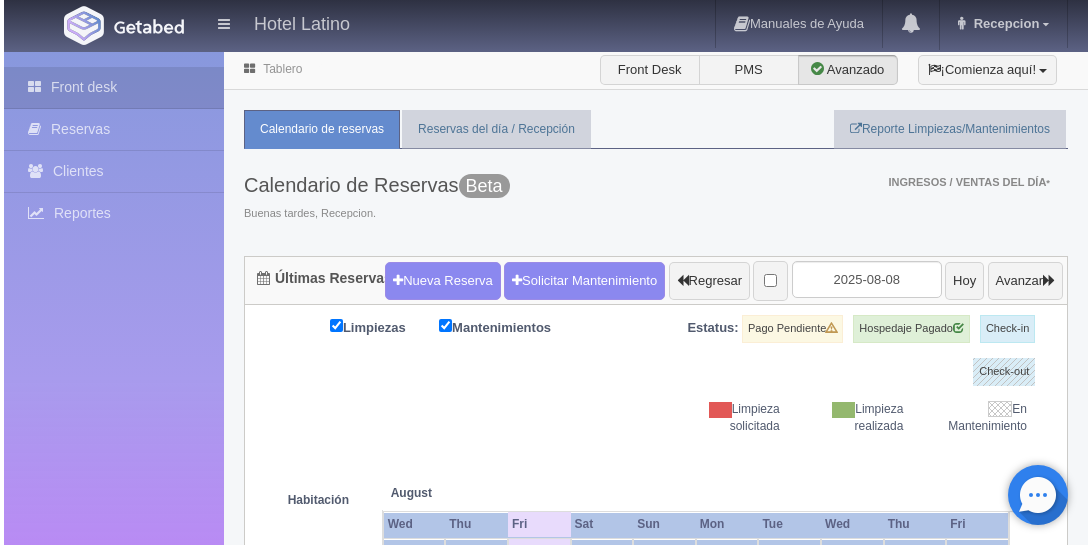 scroll, scrollTop: 0, scrollLeft: 0, axis: both 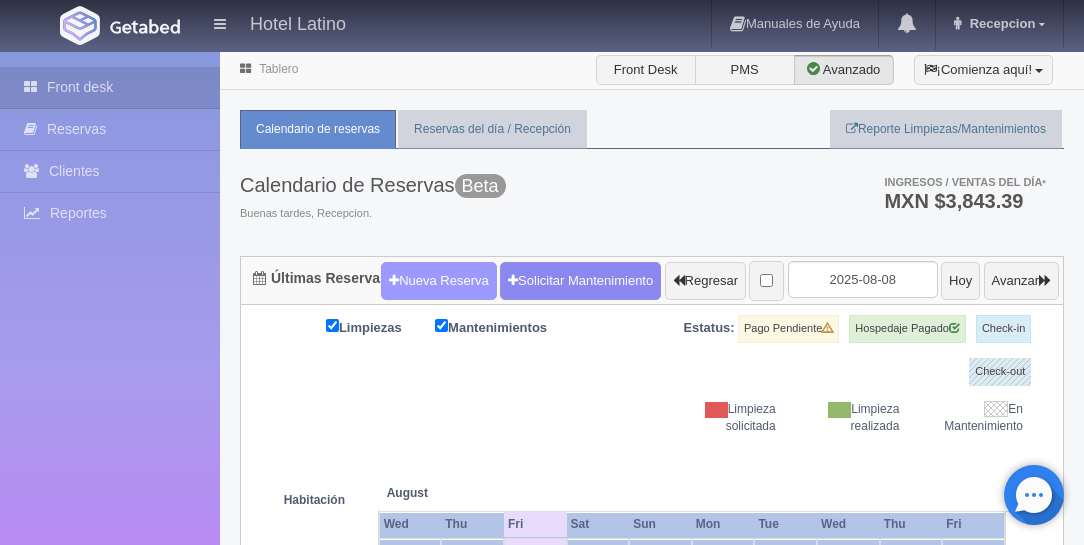 click on "Nueva Reserva" at bounding box center (439, 281) 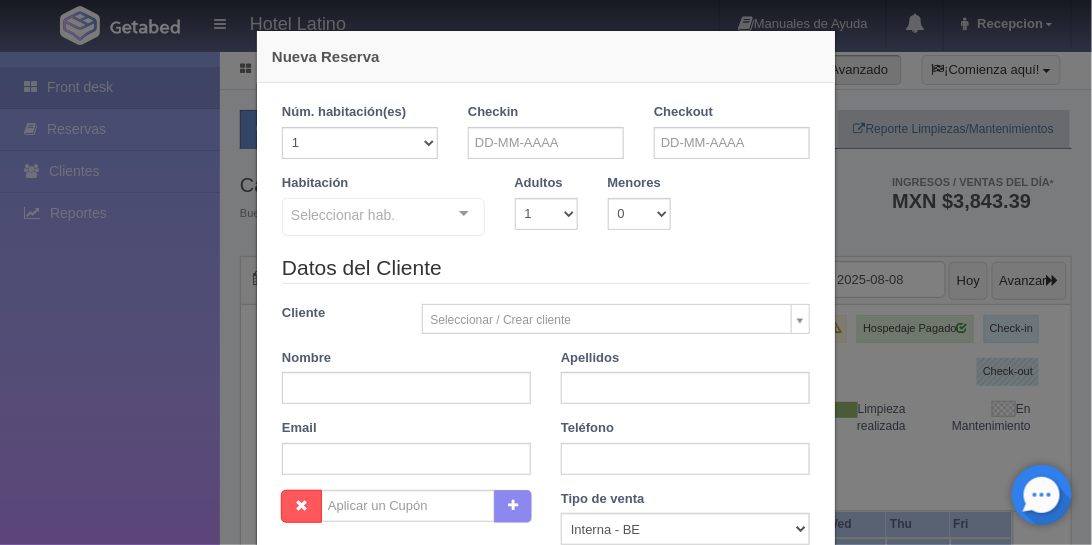 checkbox on "false" 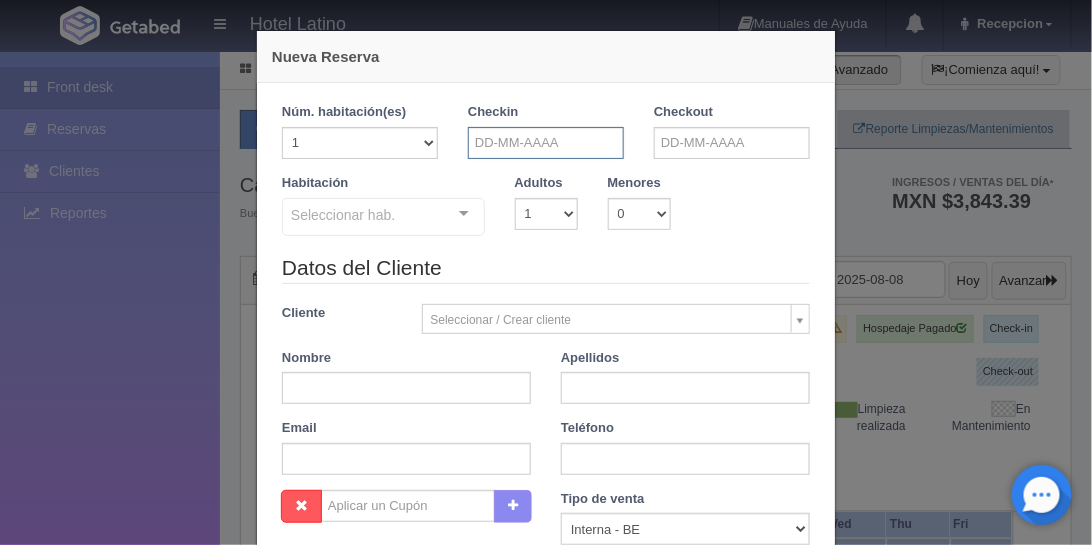 click at bounding box center [546, 143] 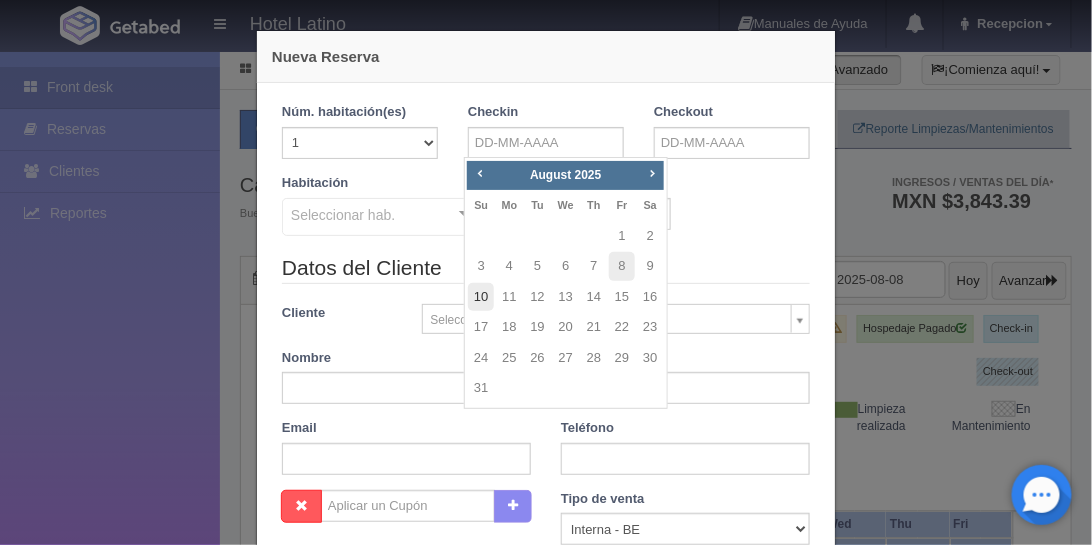 click on "10" at bounding box center [481, 297] 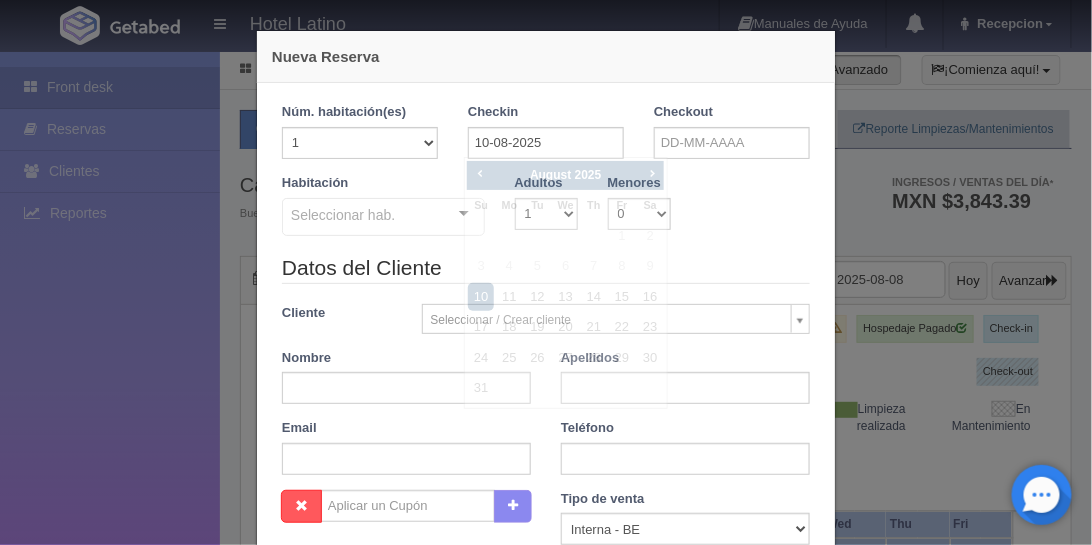 checkbox on "false" 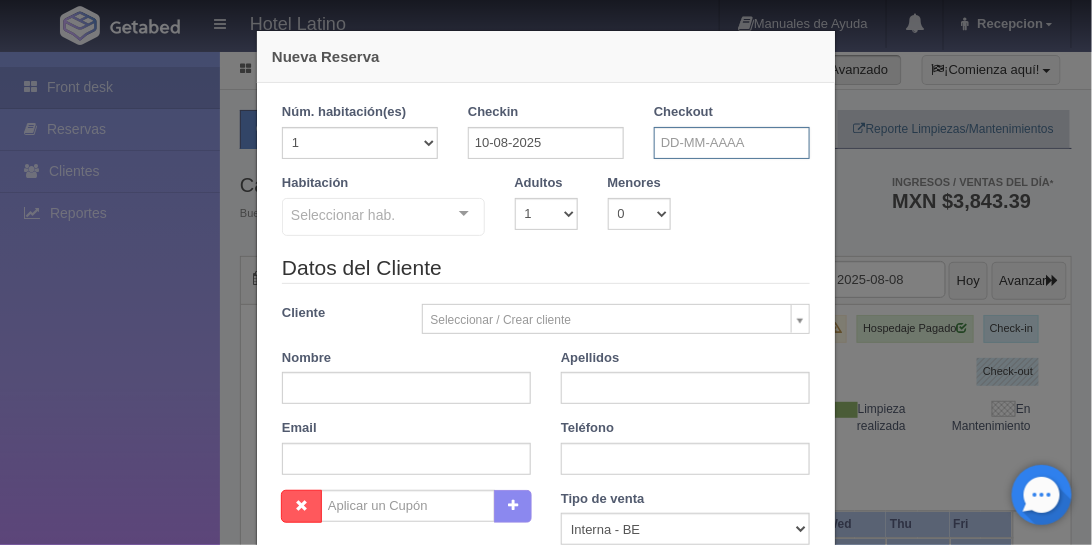 click at bounding box center (732, 143) 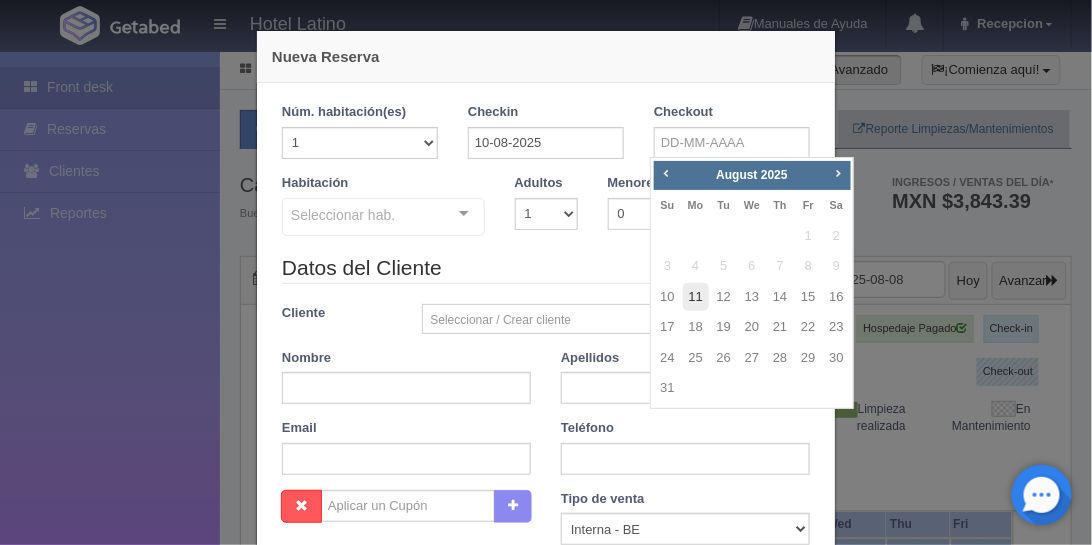 click on "11" at bounding box center (696, 297) 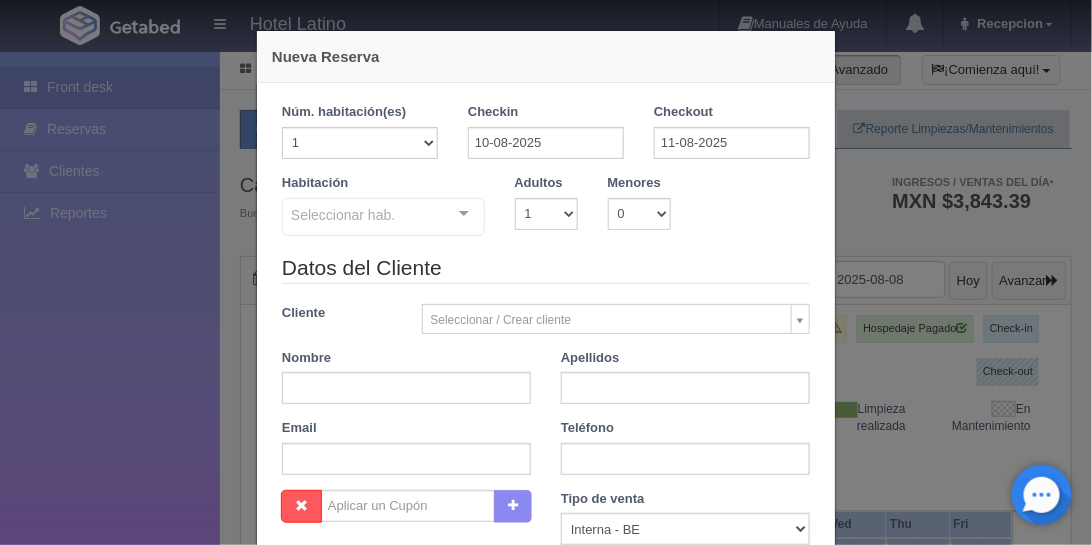 click on "Datos del Cliente" at bounding box center (546, 268) 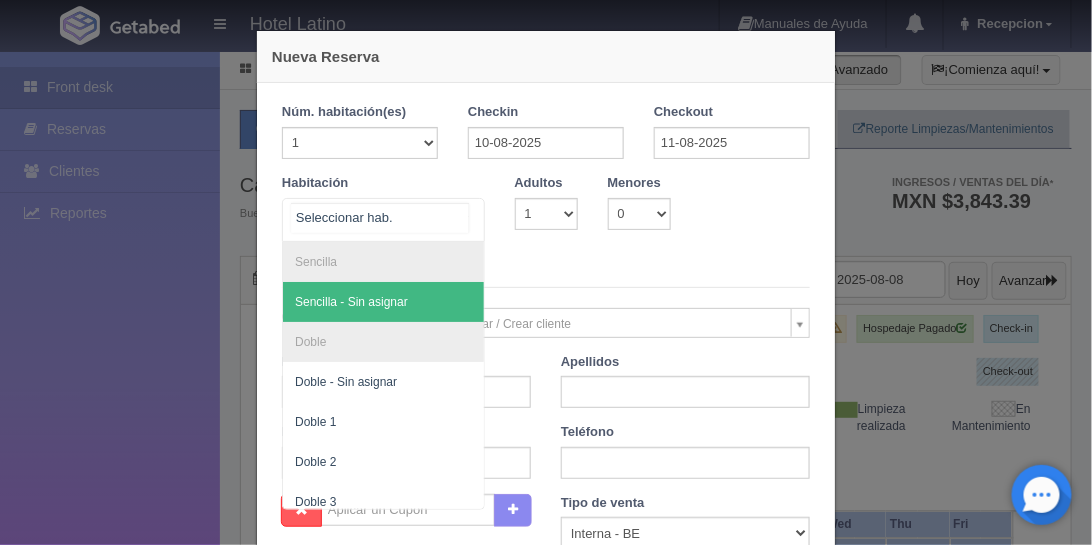 click on "Sencilla - Sin asignar" at bounding box center [351, 302] 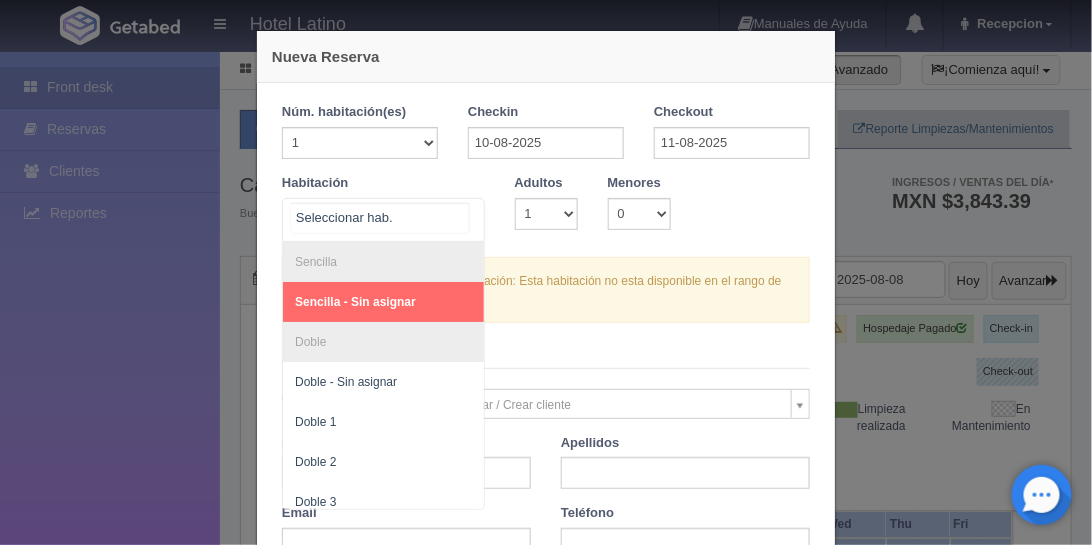 click at bounding box center [464, 214] 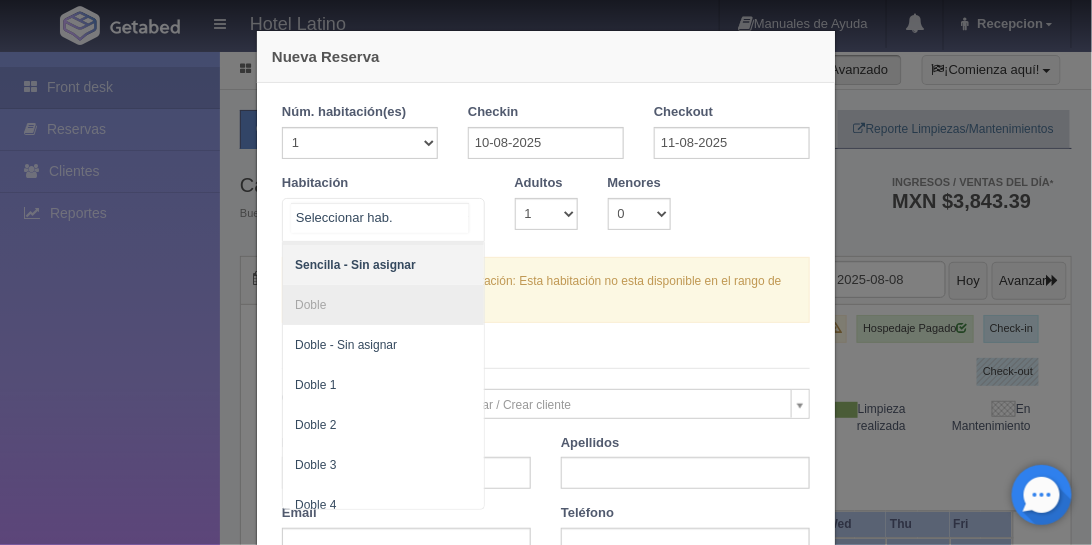 scroll, scrollTop: 0, scrollLeft: 0, axis: both 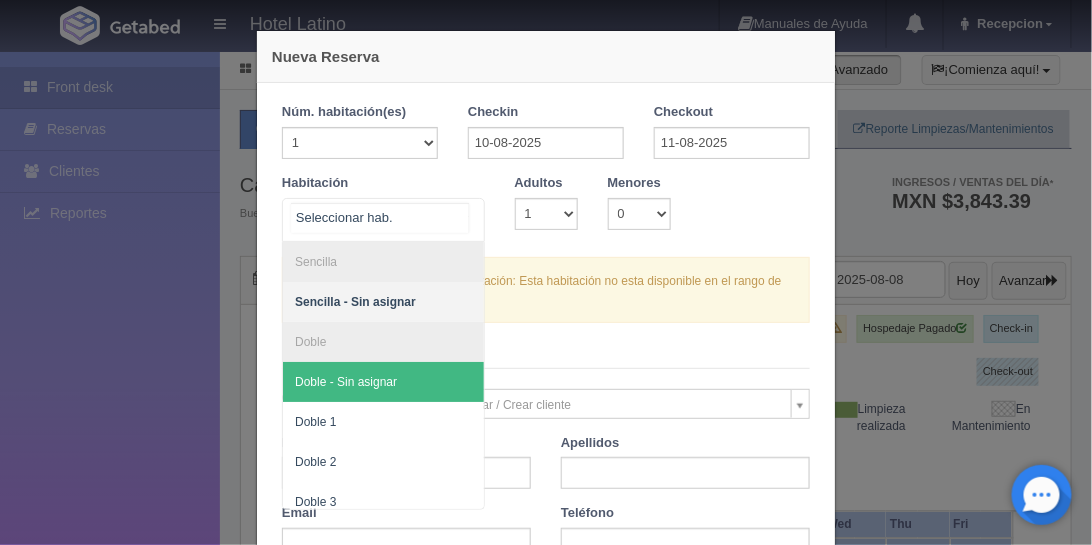 click on "Doble - Sin asignar" at bounding box center [346, 382] 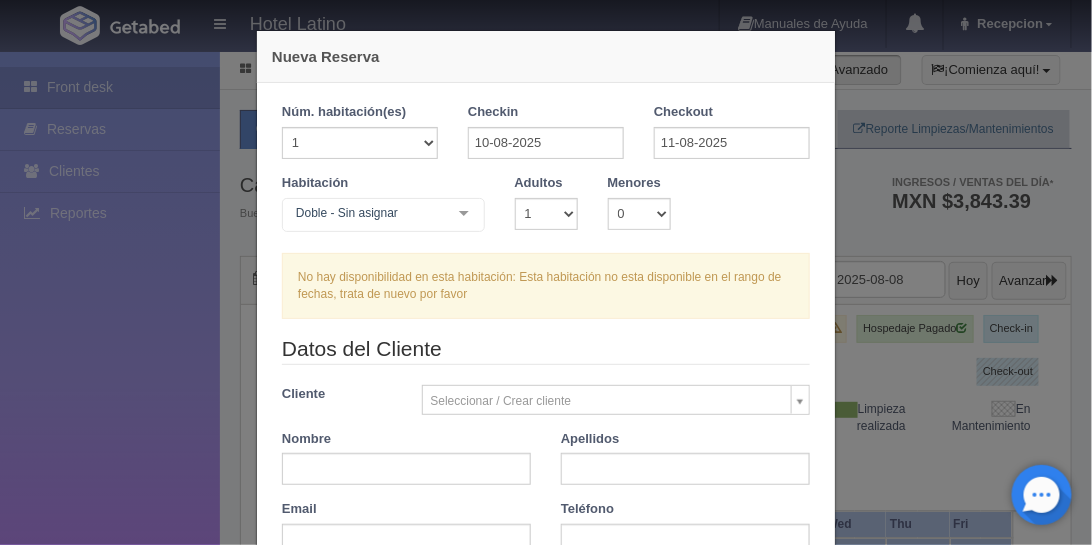 click at bounding box center (464, 214) 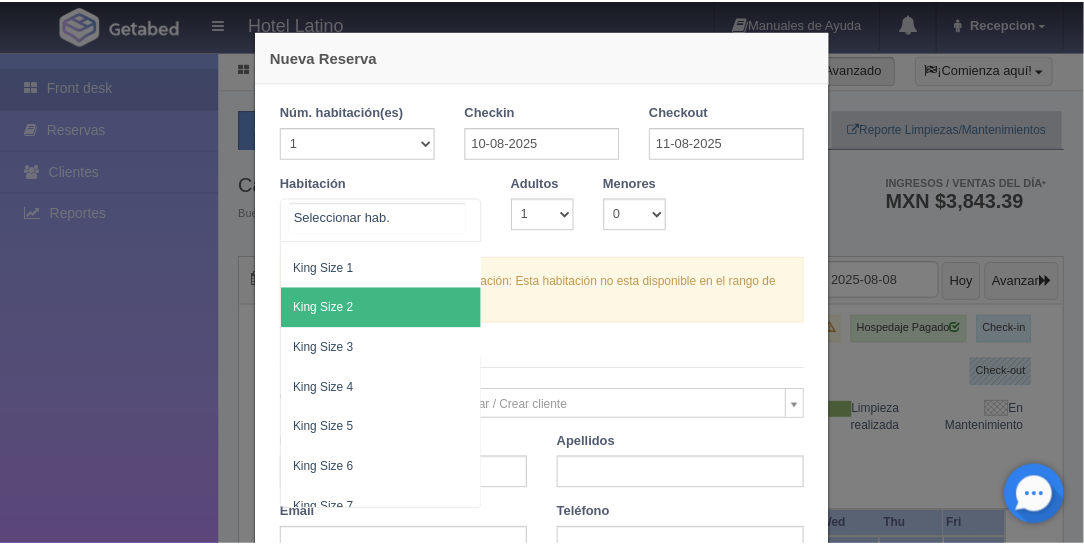 scroll, scrollTop: 742, scrollLeft: 0, axis: vertical 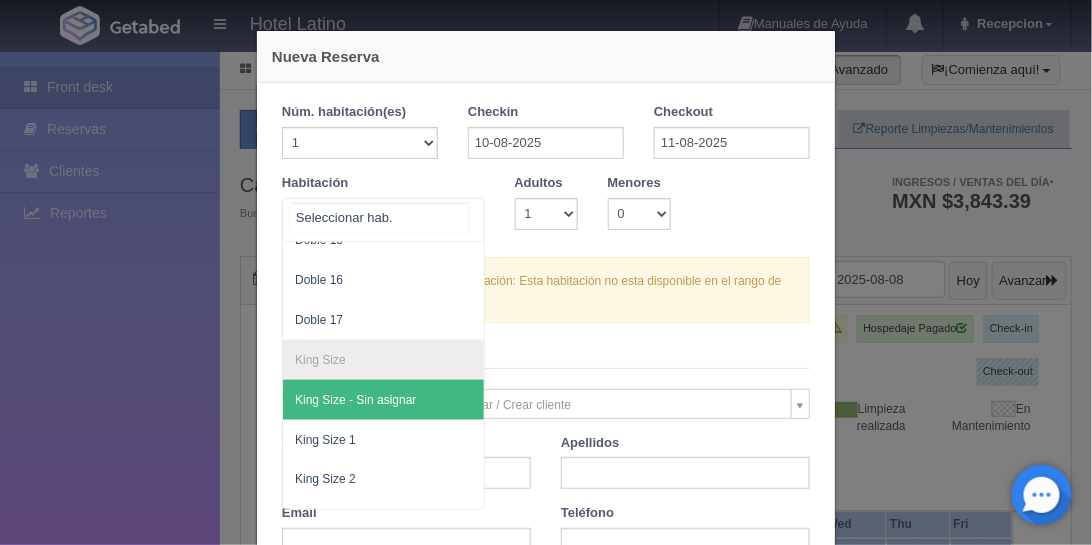 click on "King Size - Sin asignar" at bounding box center (355, 400) 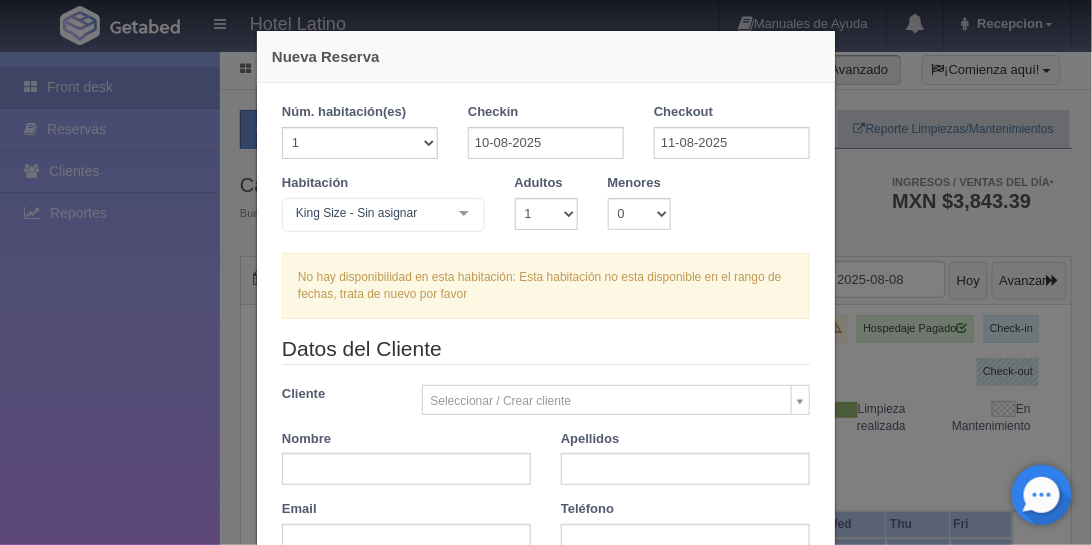 checkbox on "false" 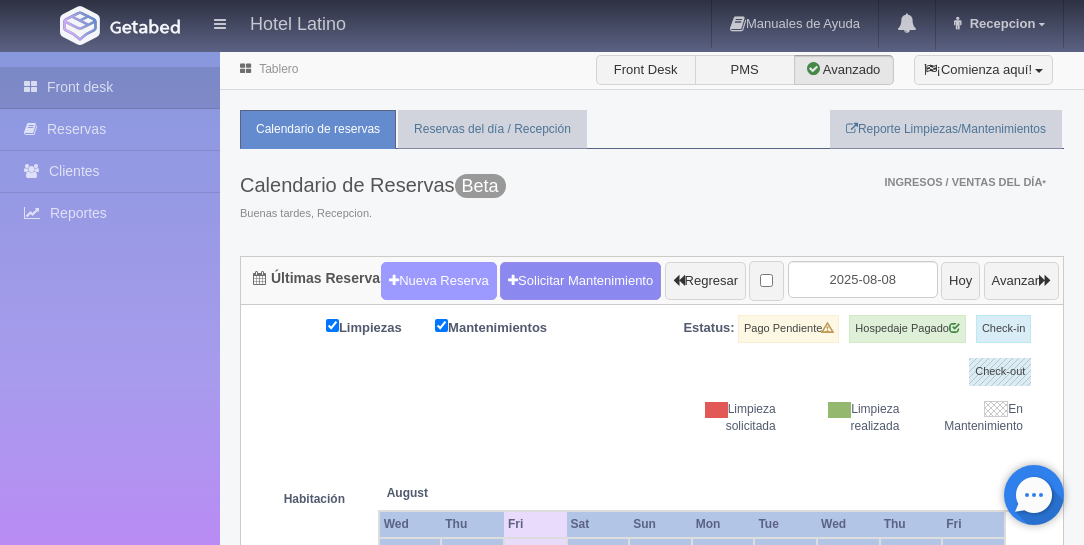 click on "Nueva Reserva
Solicitar Mantenimiento       Regresar
[DATE]
Hoy
Avanzar" at bounding box center (720, 281) 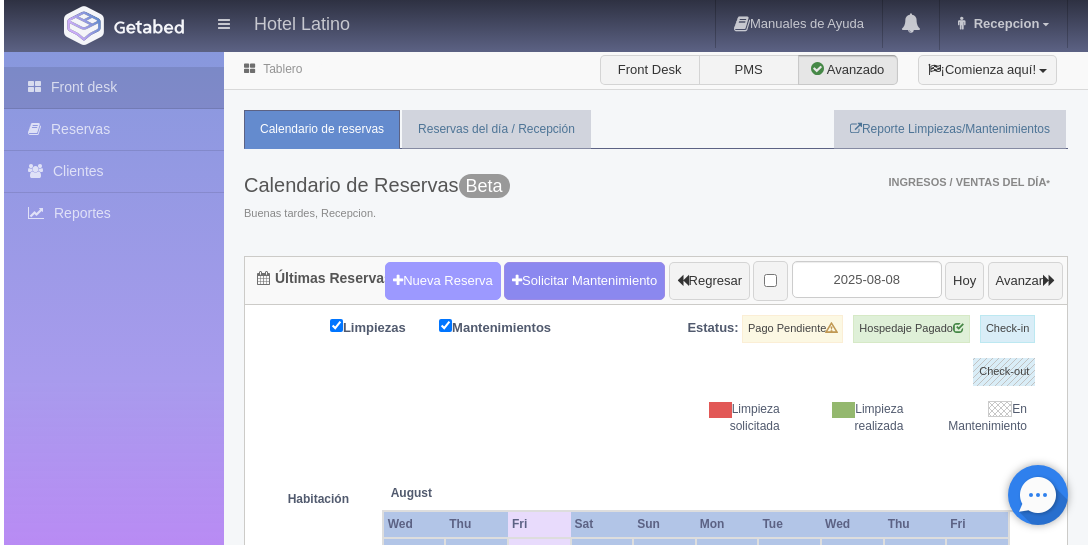 scroll, scrollTop: 0, scrollLeft: 0, axis: both 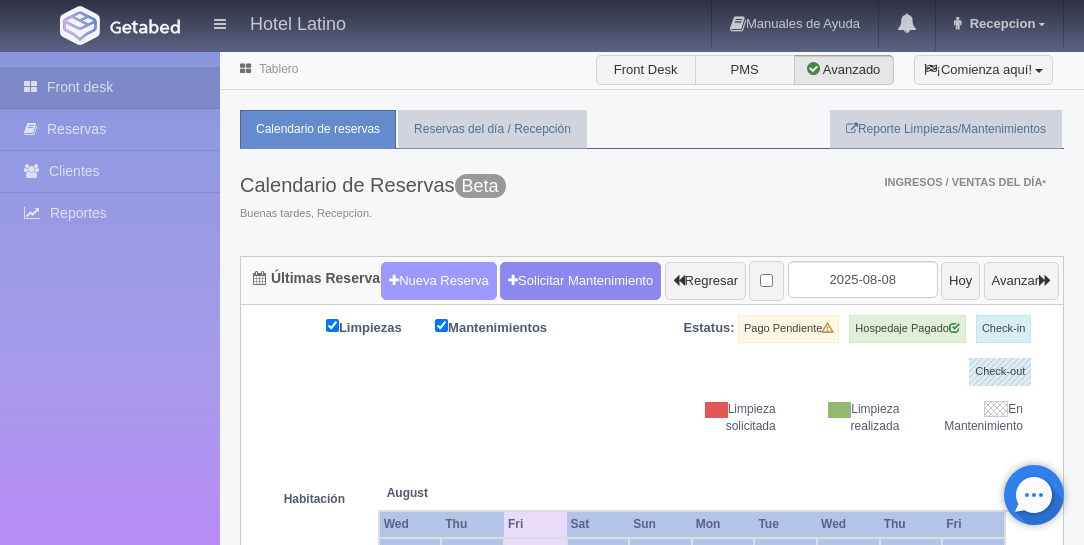 click on "Nueva Reserva" at bounding box center (439, 281) 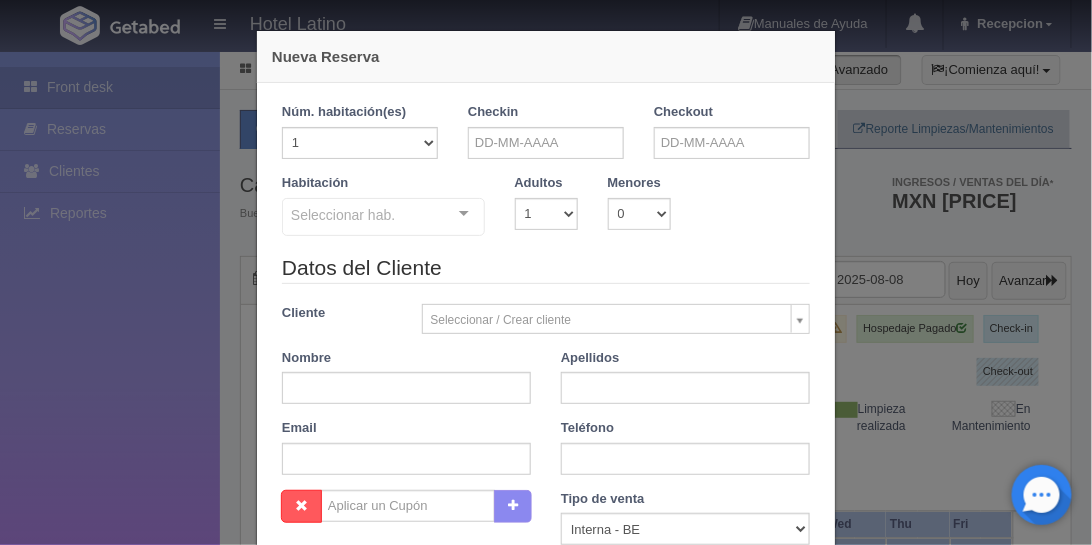 checkbox on "false" 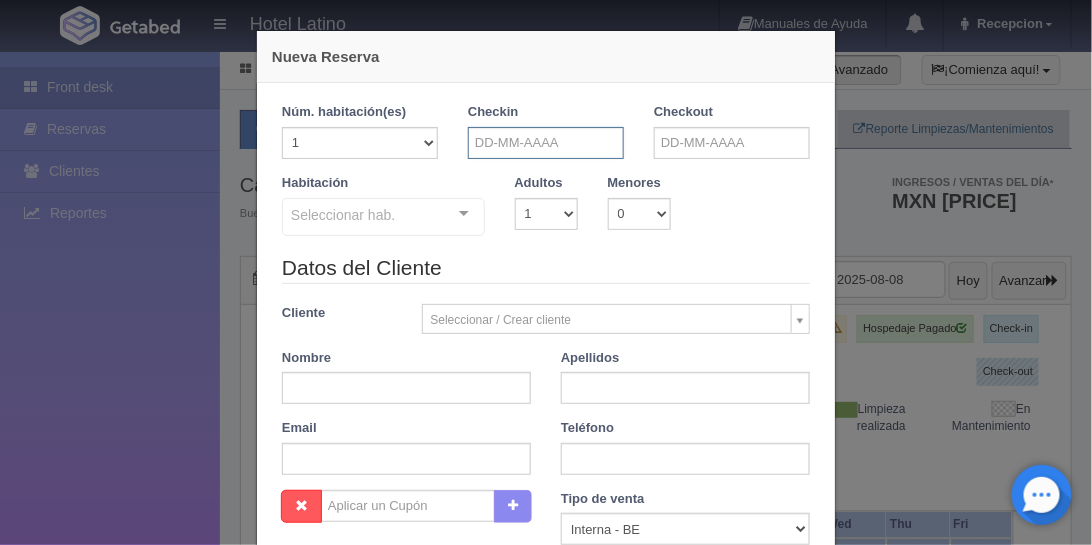 click at bounding box center [546, 143] 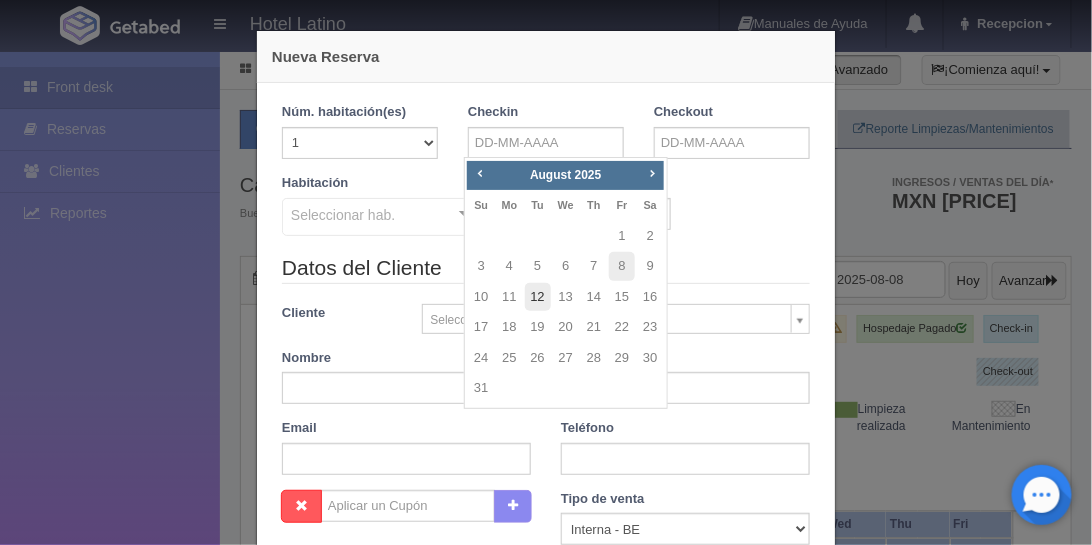 click on "12" at bounding box center (538, 297) 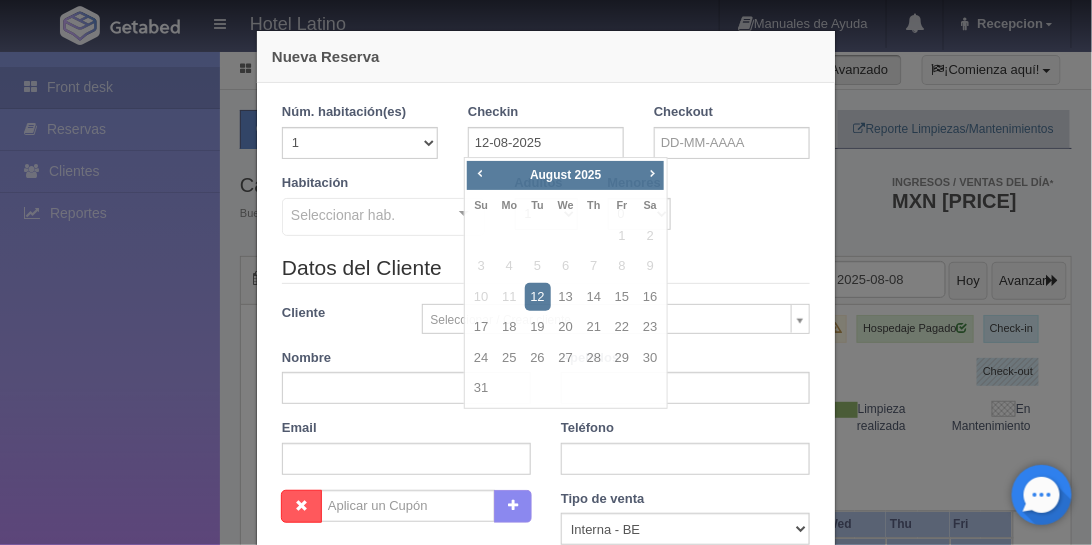 checkbox on "false" 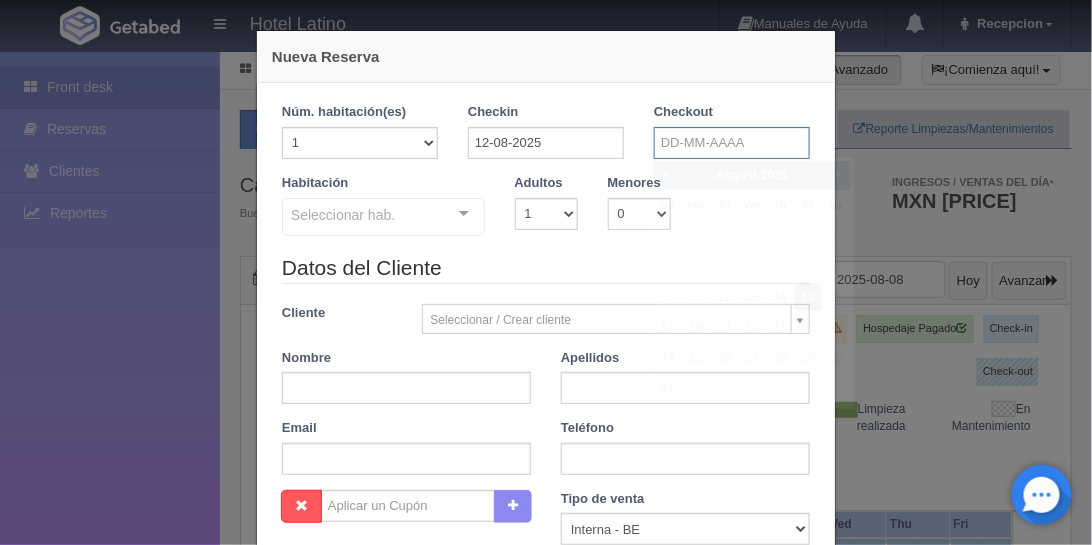 click at bounding box center [732, 143] 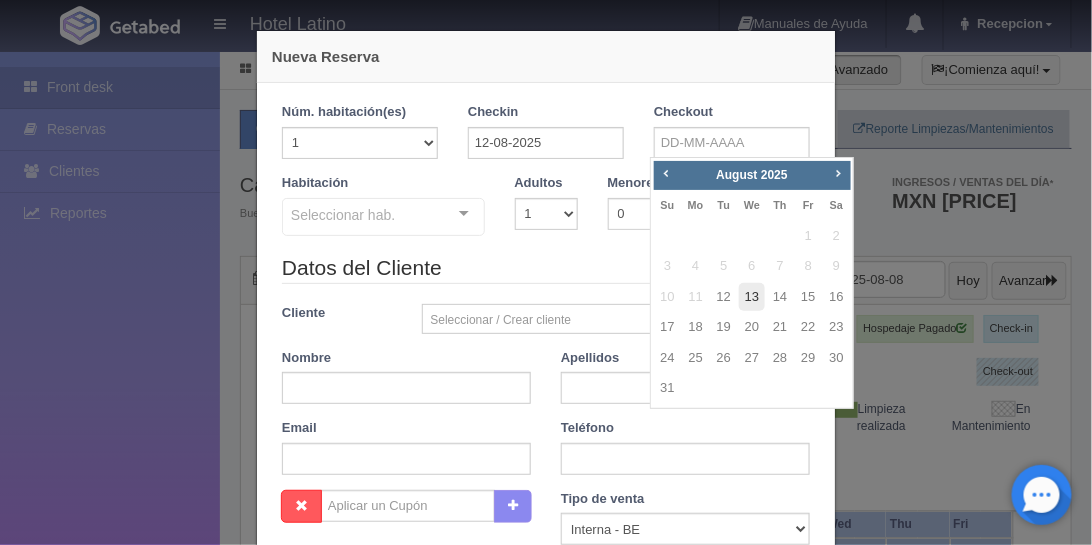 click on "13" at bounding box center [752, 297] 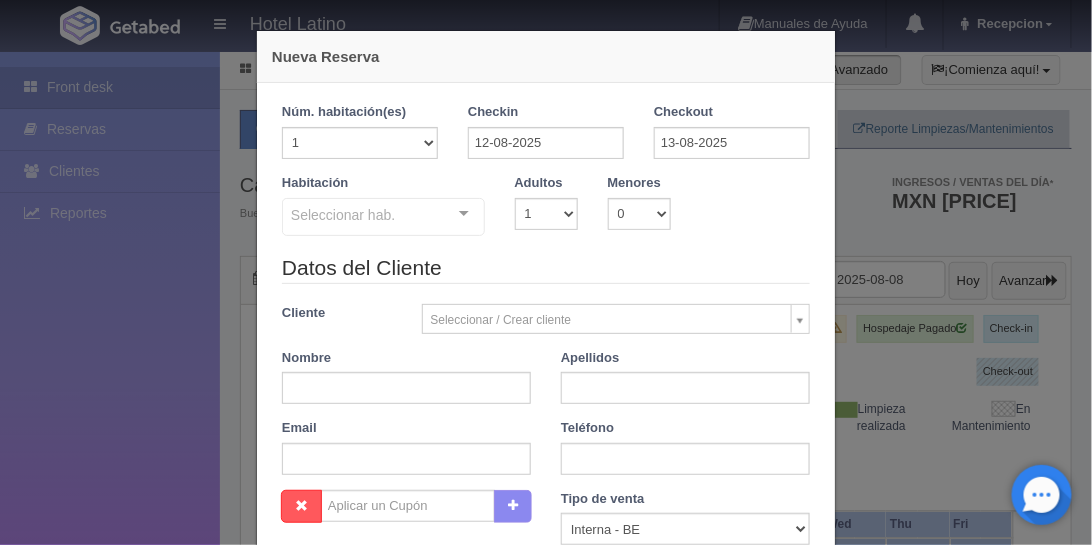 click on "Seleccionar hab." at bounding box center (383, 217) 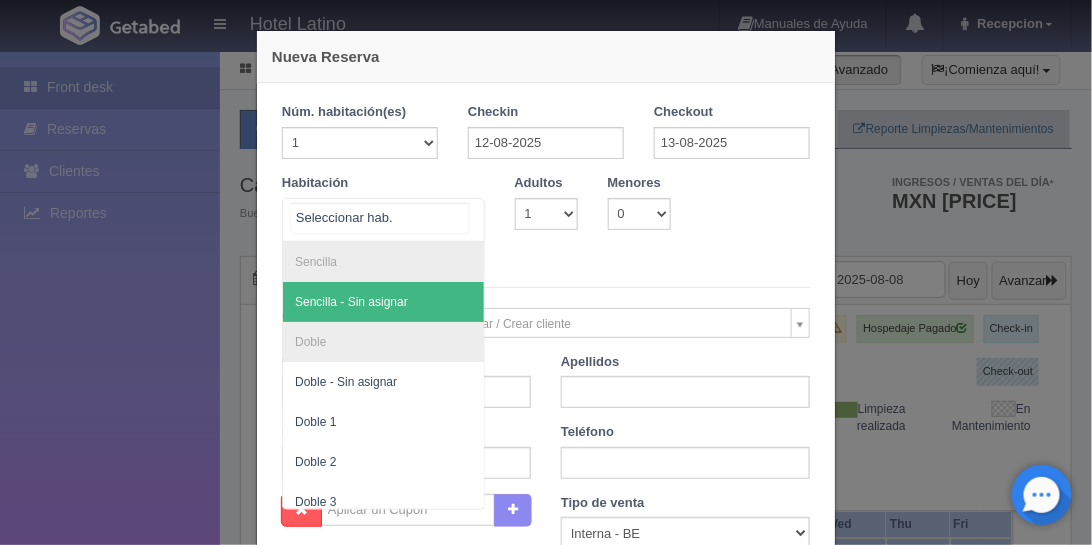 click on "Sencilla - Sin asignar" at bounding box center [351, 302] 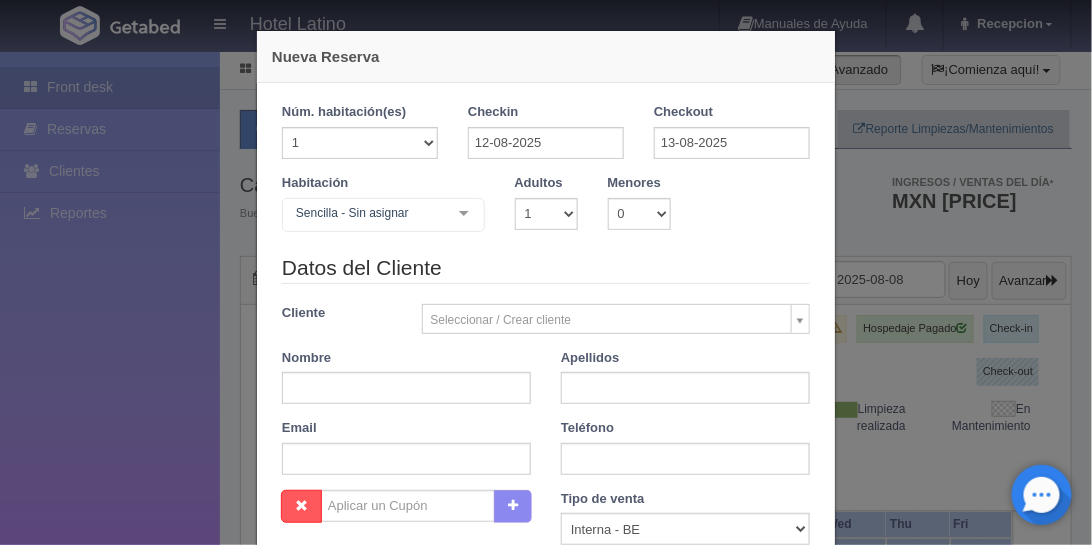 checkbox on "false" 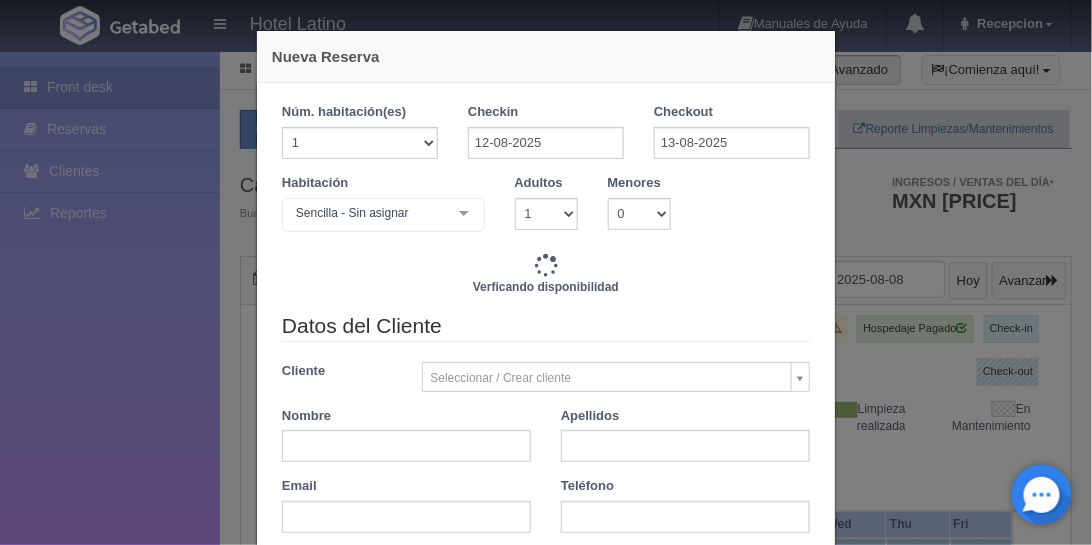 type on "720.00" 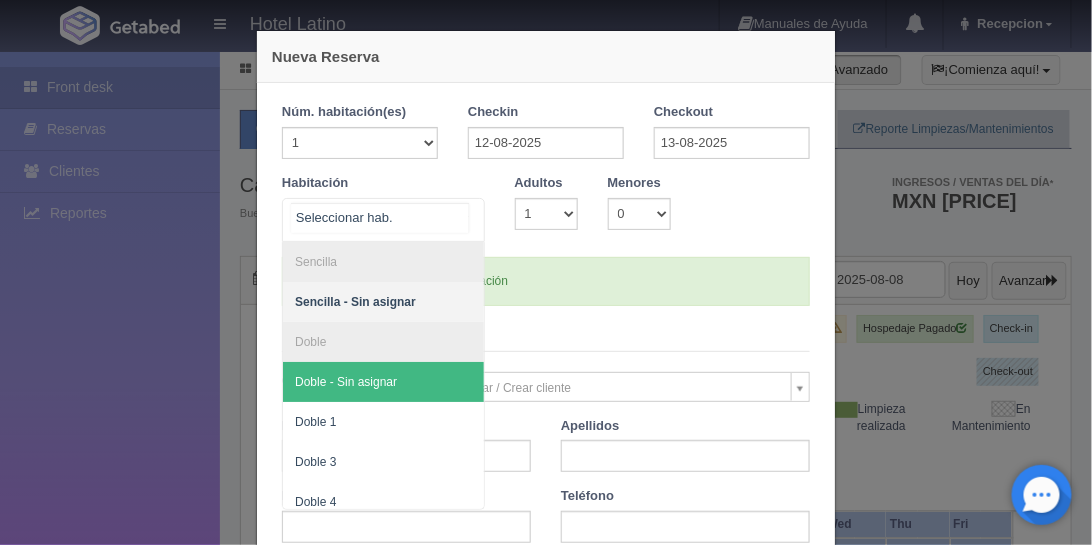 click on "Doble - Sin asignar" at bounding box center (346, 382) 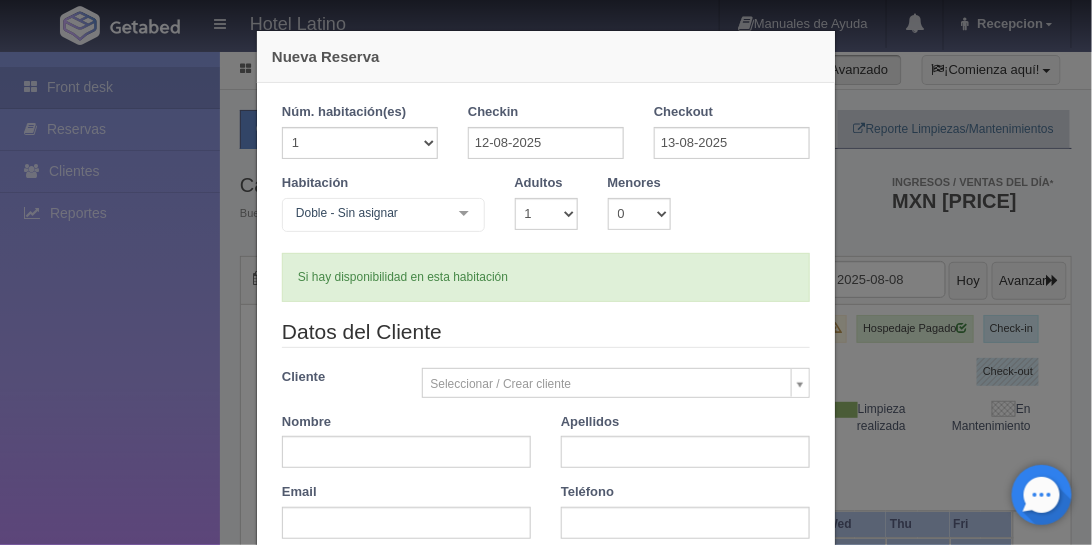 type 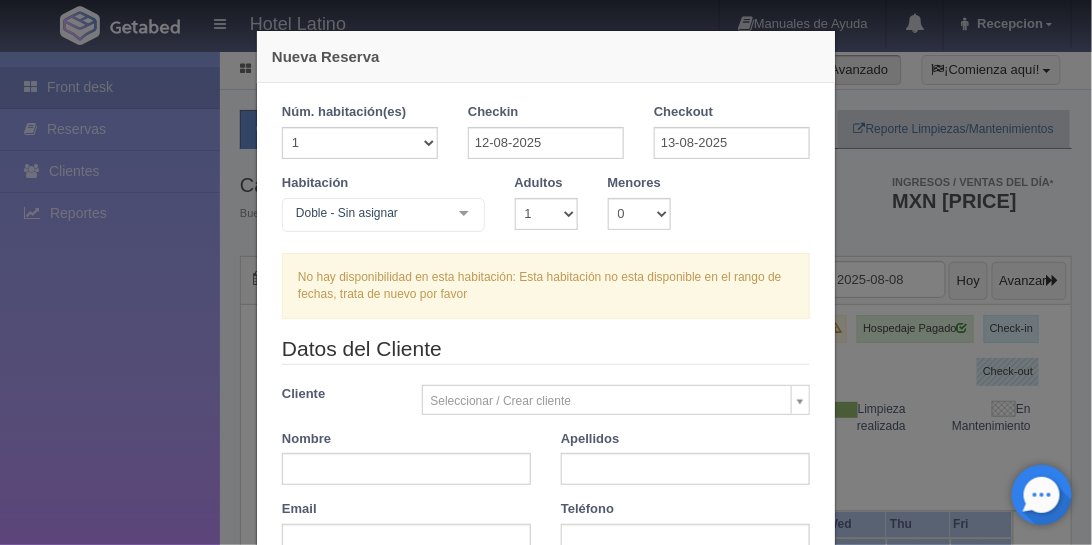 click at bounding box center [464, 214] 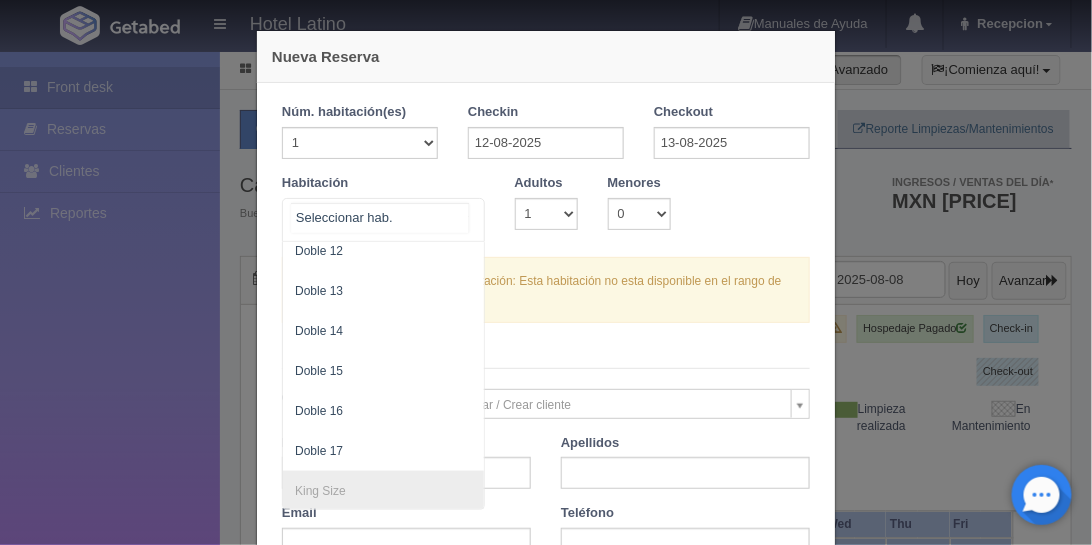 scroll, scrollTop: 800, scrollLeft: 0, axis: vertical 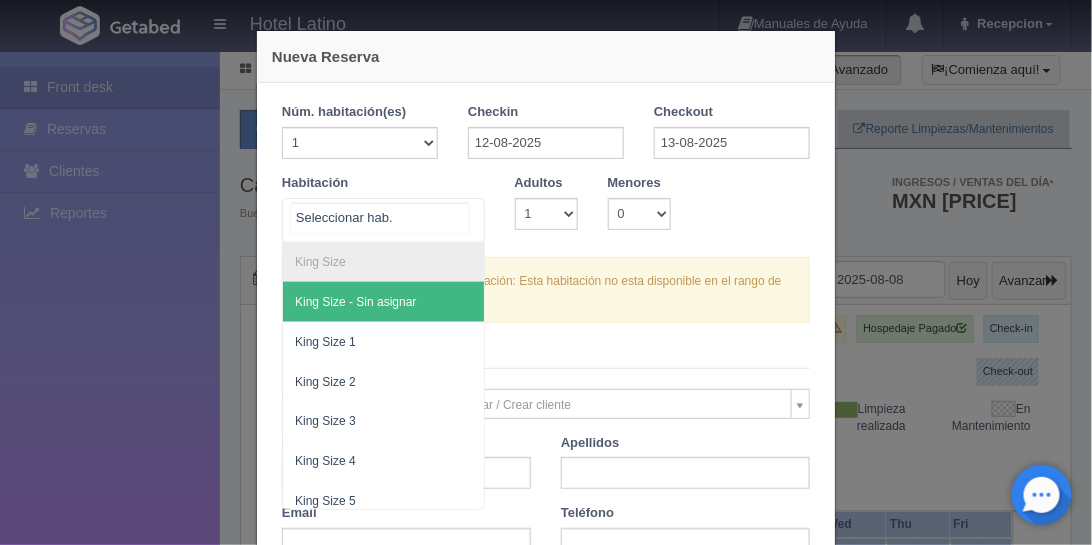 click on "King Size - Sin asignar" at bounding box center (355, 302) 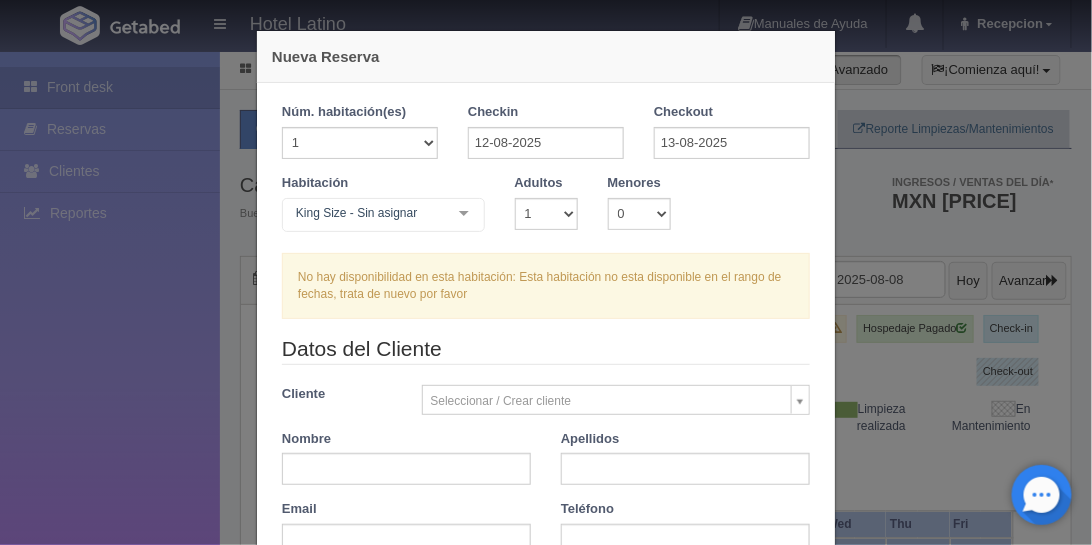 checkbox on "false" 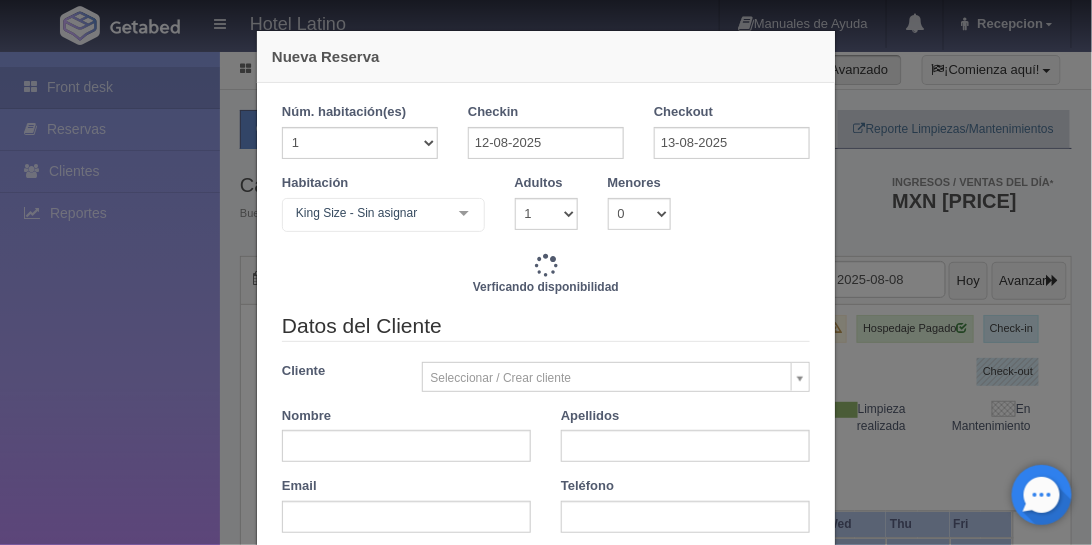 type on "740.00" 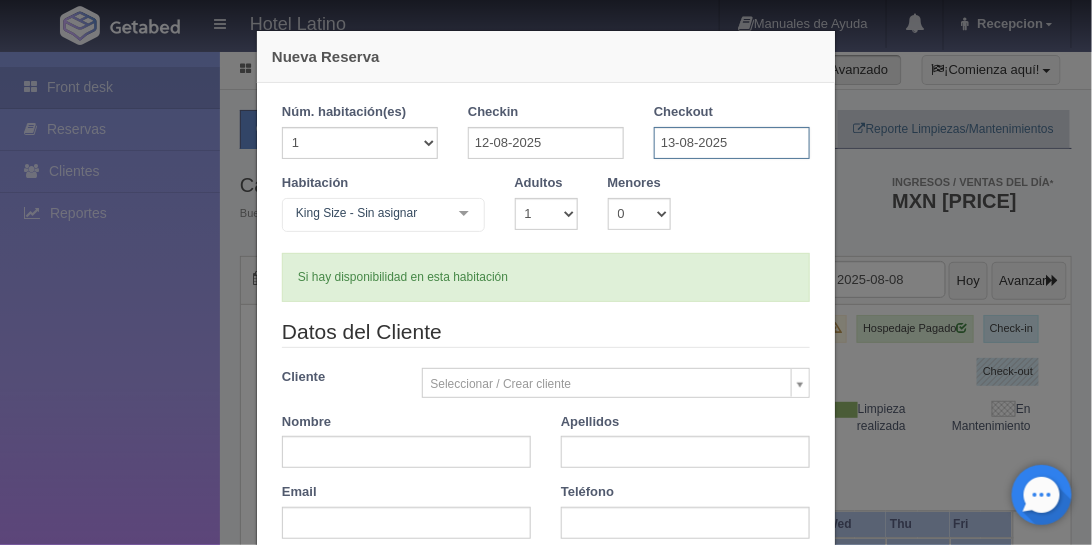 click on "13-08-2025" at bounding box center [732, 143] 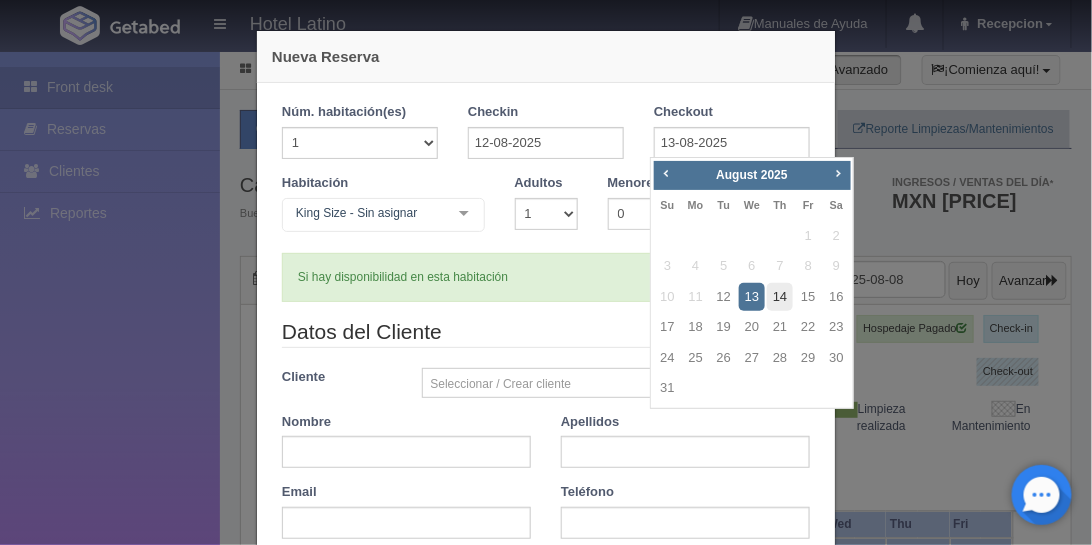 click on "14" at bounding box center [780, 297] 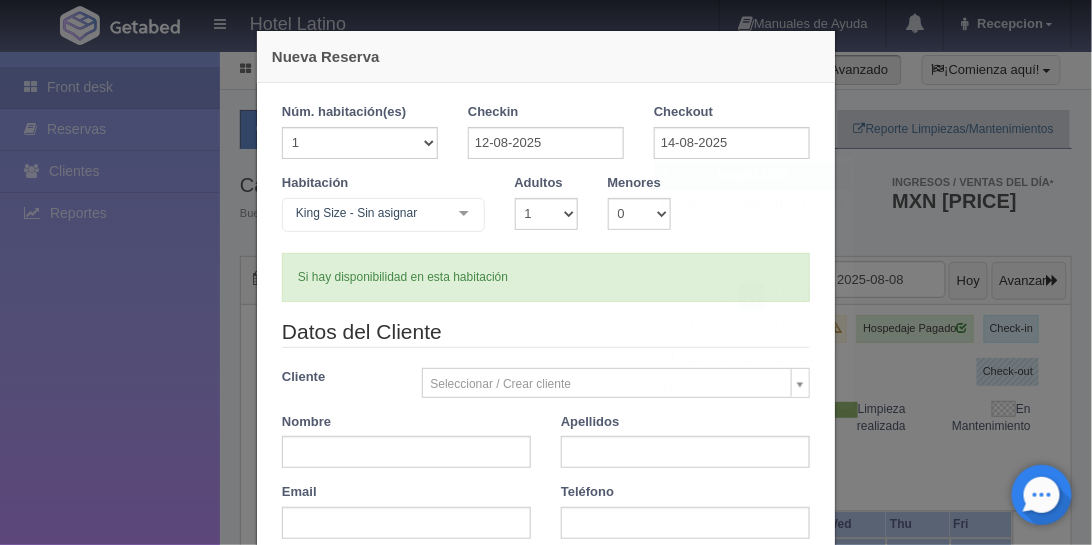 type 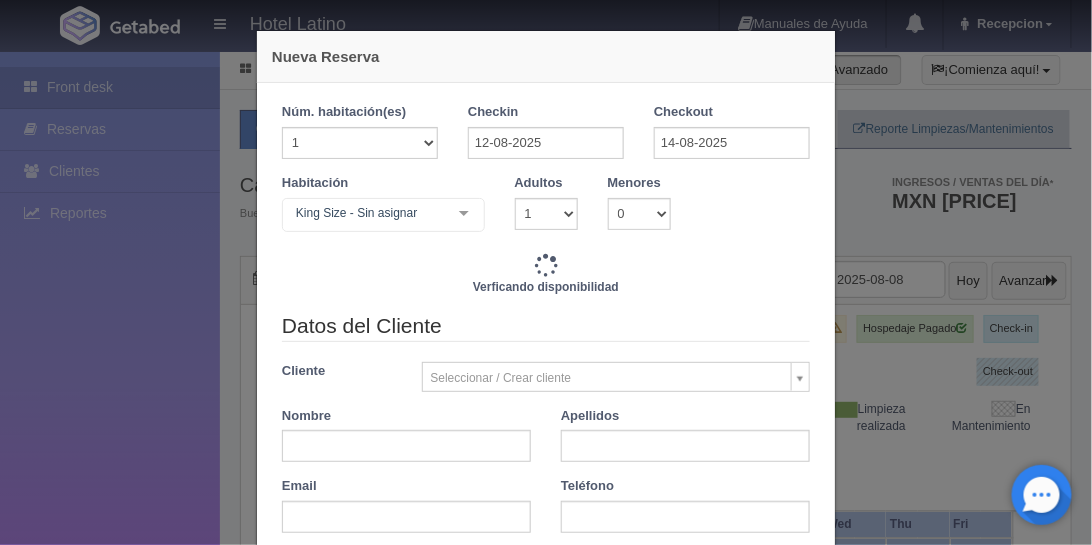 checkbox on "false" 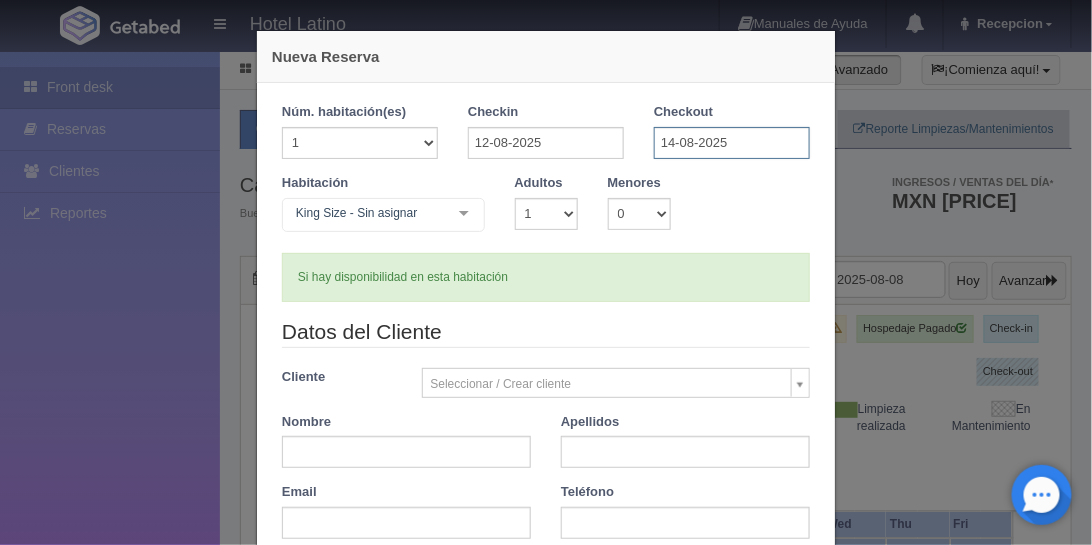 click on "14-08-2025" at bounding box center [732, 143] 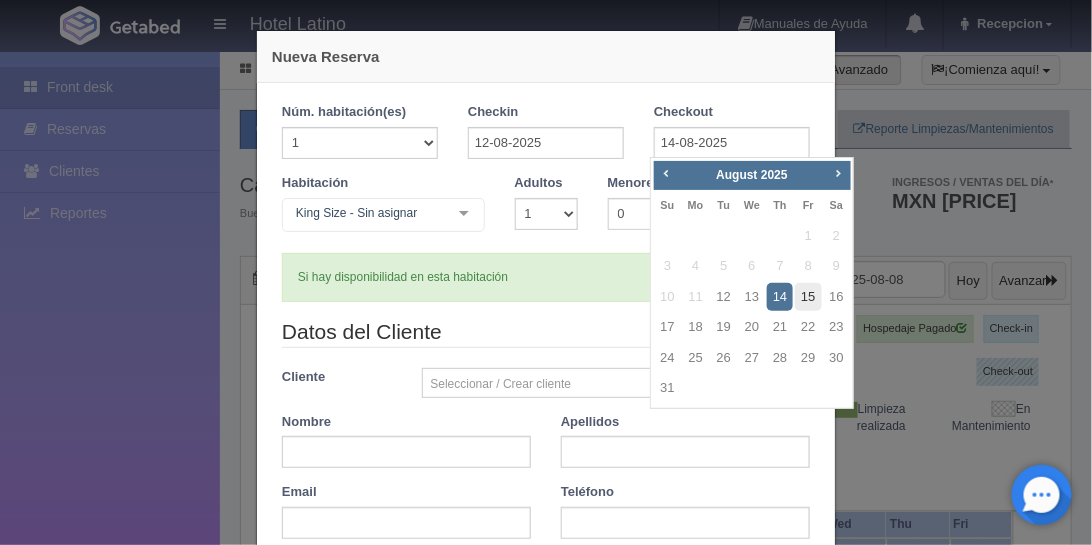click on "15" at bounding box center [808, 297] 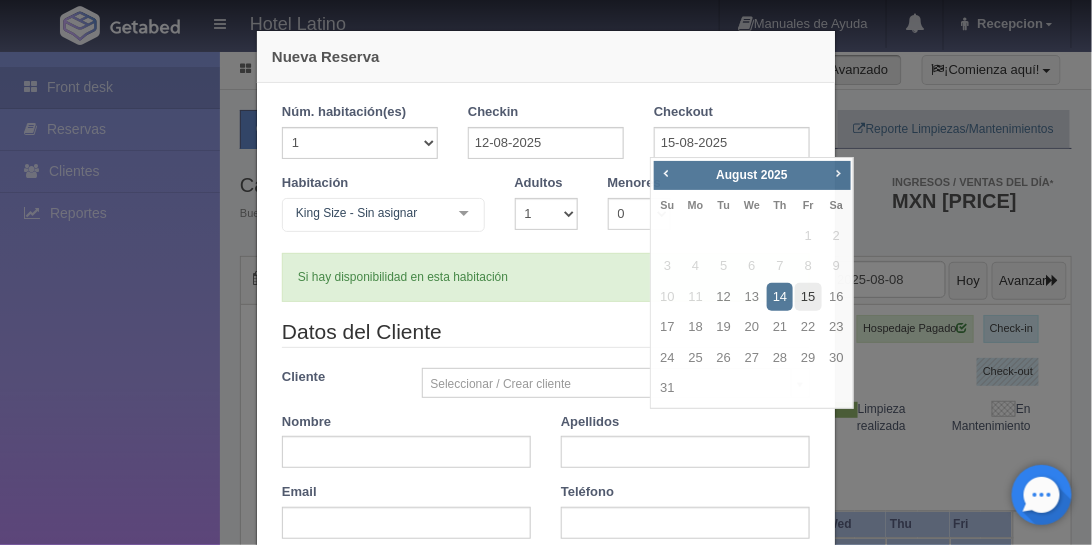 checkbox on "false" 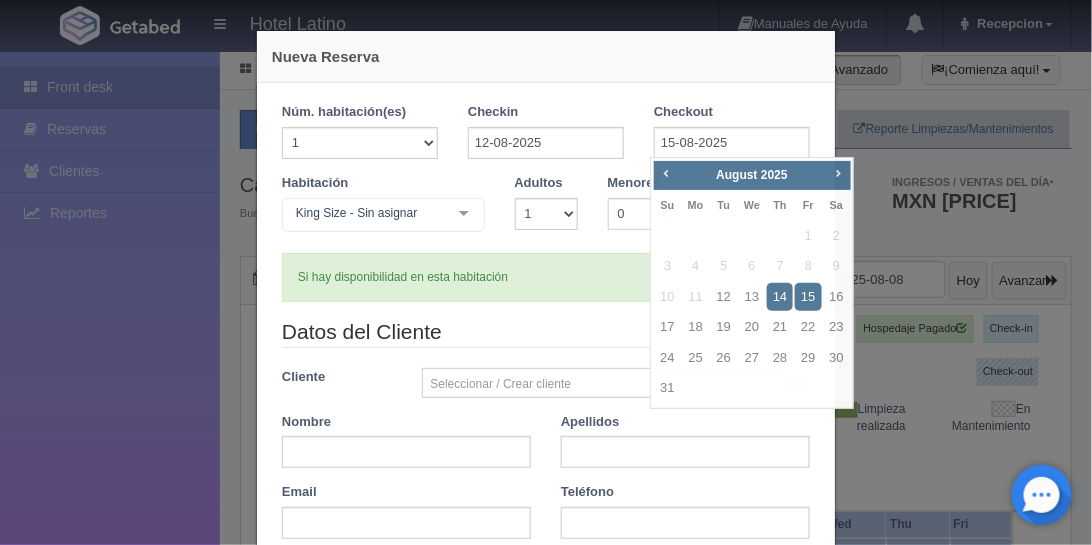 type 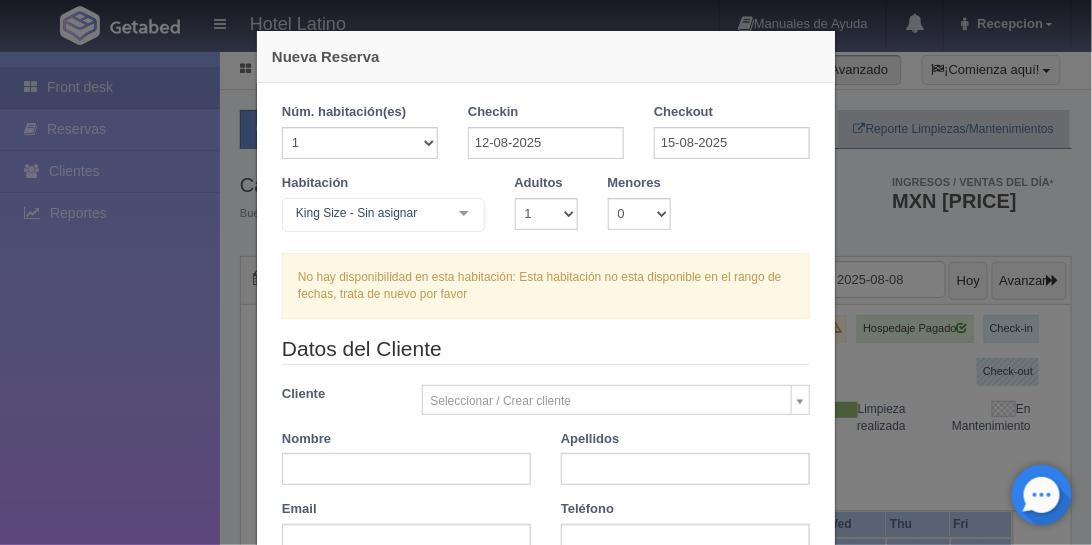 checkbox on "false" 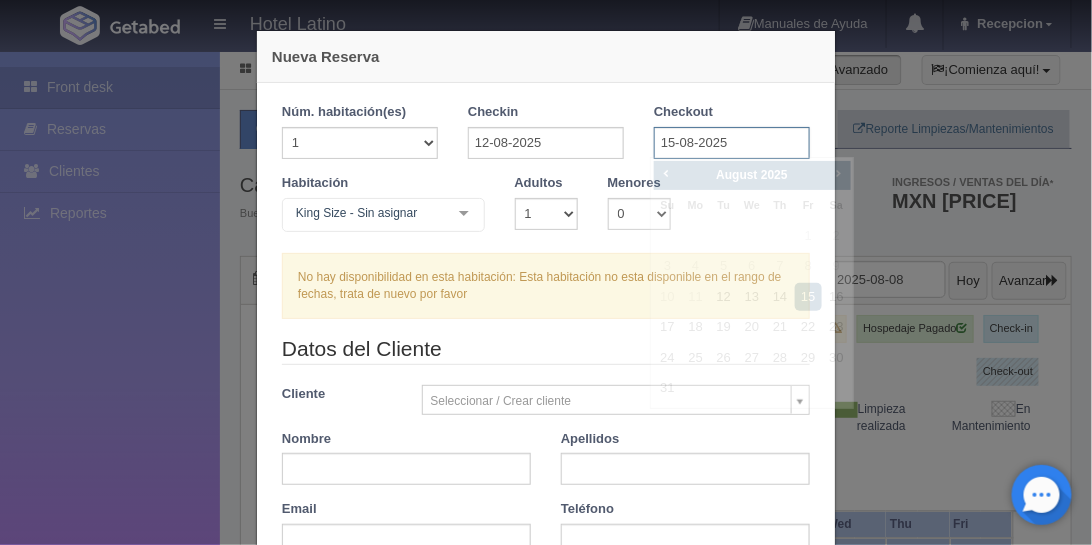 click on "15-08-2025" at bounding box center [732, 143] 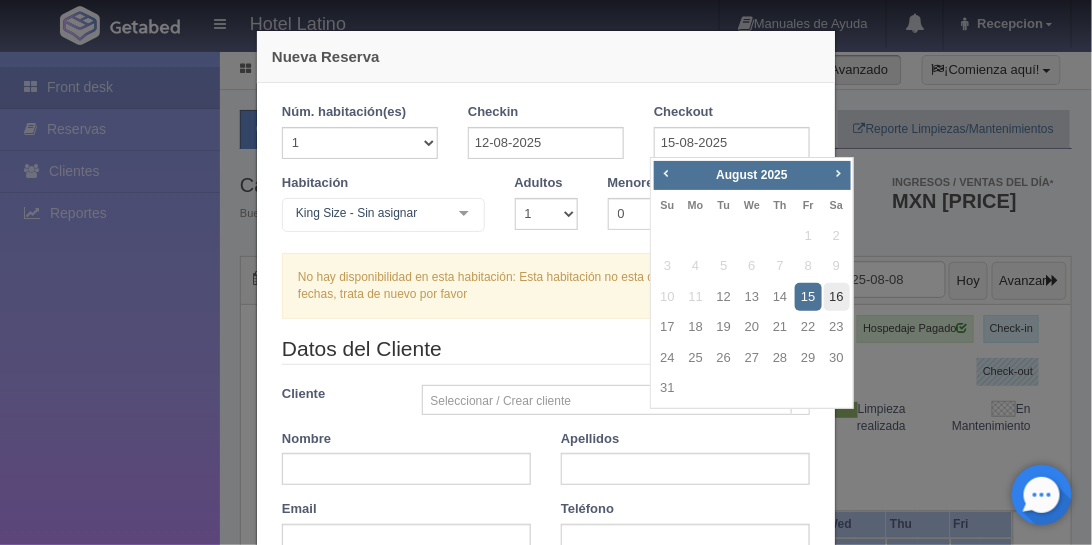 click on "16" at bounding box center (837, 297) 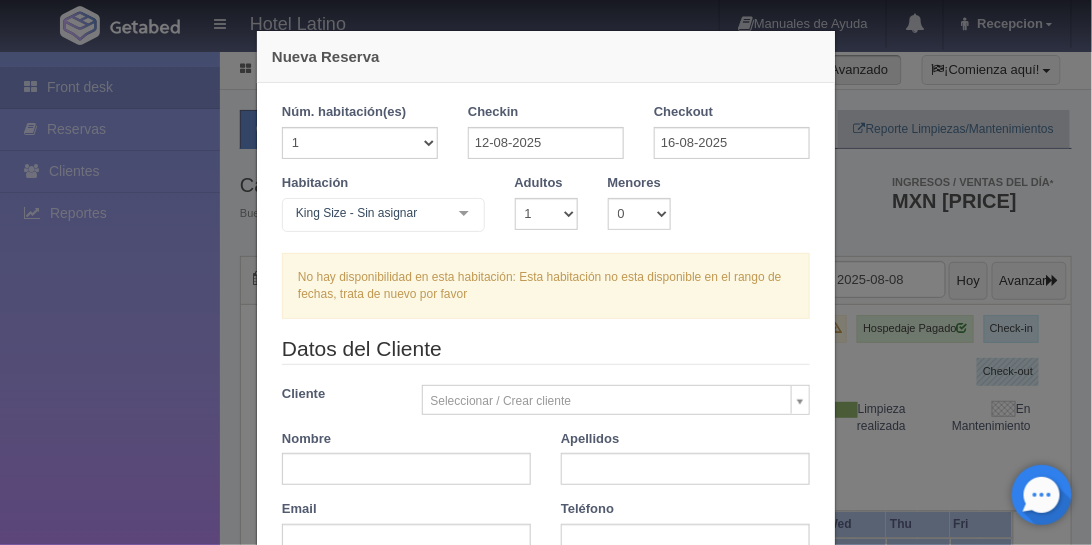 checkbox on "false" 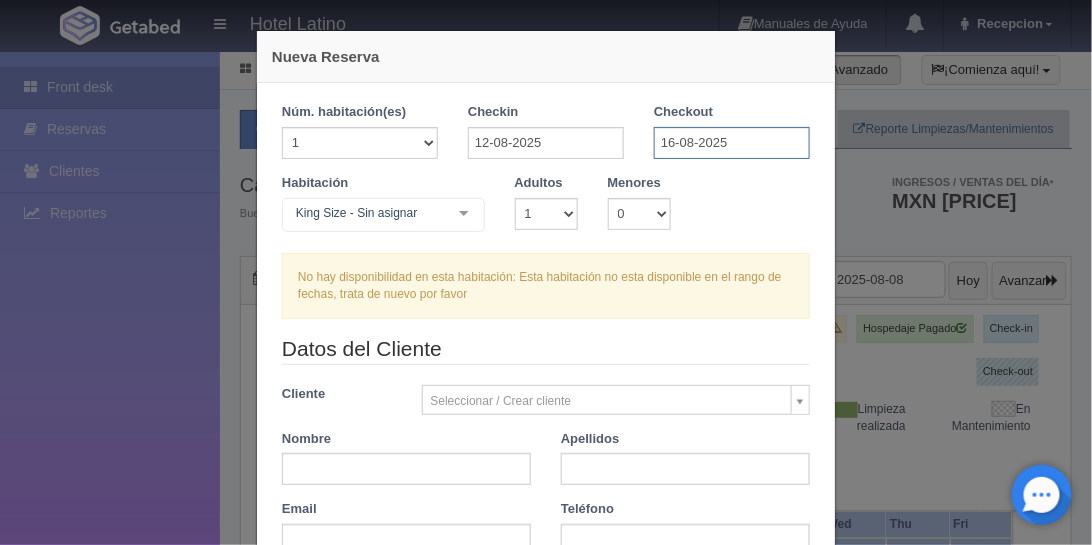click on "16-08-2025" at bounding box center [732, 143] 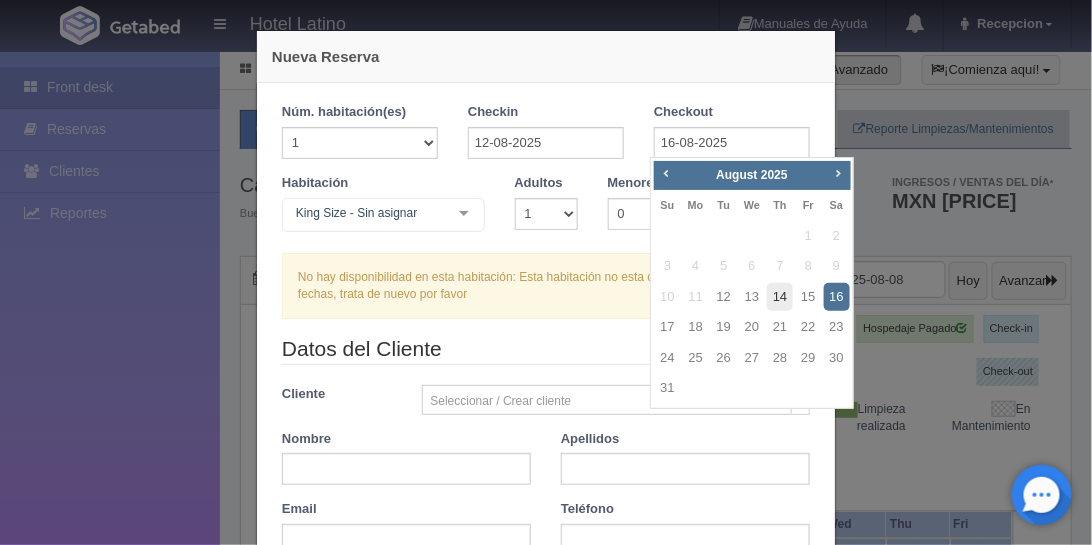 click on "14" at bounding box center [780, 297] 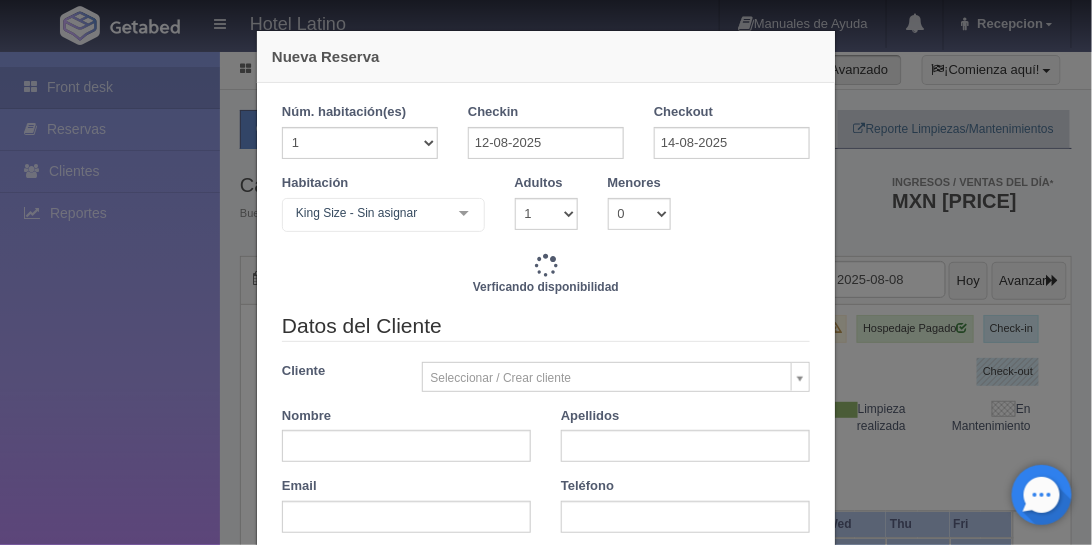 checkbox on "false" 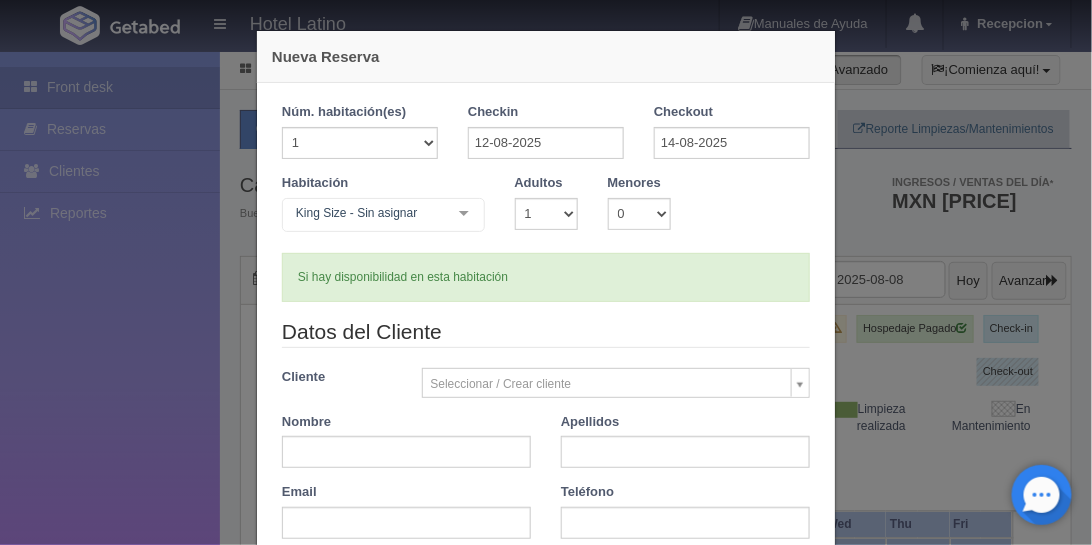 checkbox on "false" 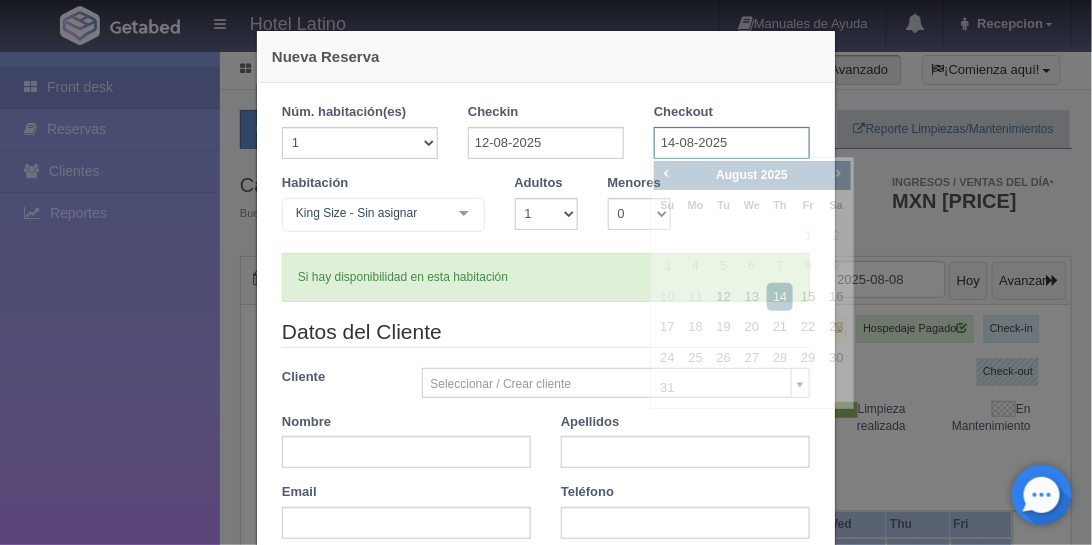 click on "14-08-2025" at bounding box center (732, 143) 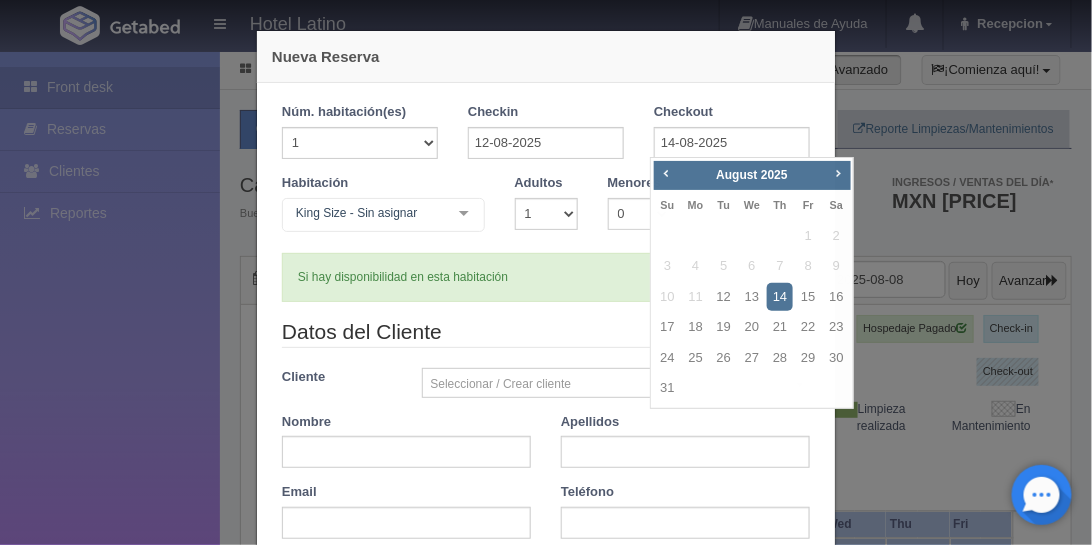 click on "Checkin   [DATE]" at bounding box center [546, 138] 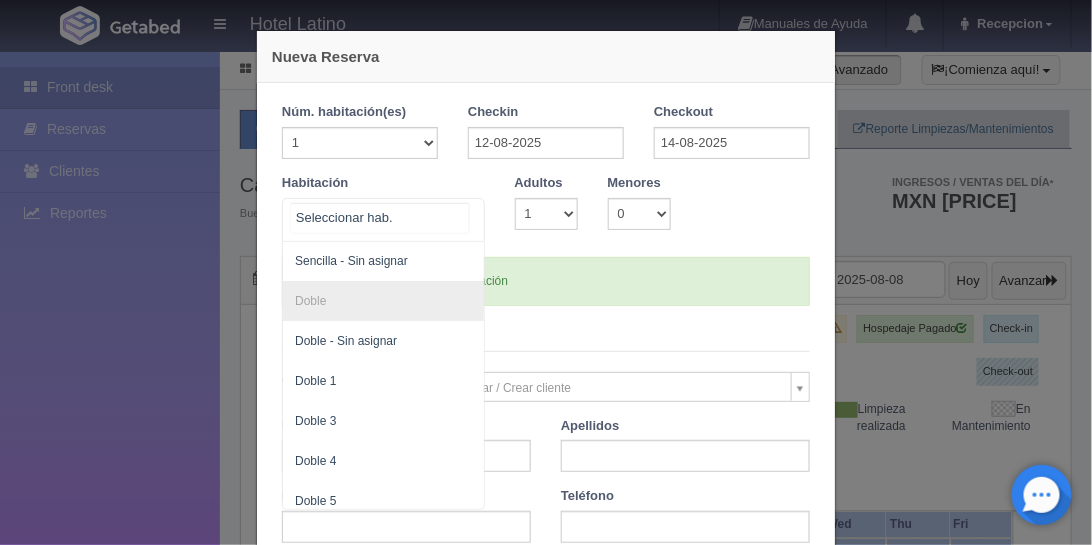 scroll, scrollTop: 0, scrollLeft: 0, axis: both 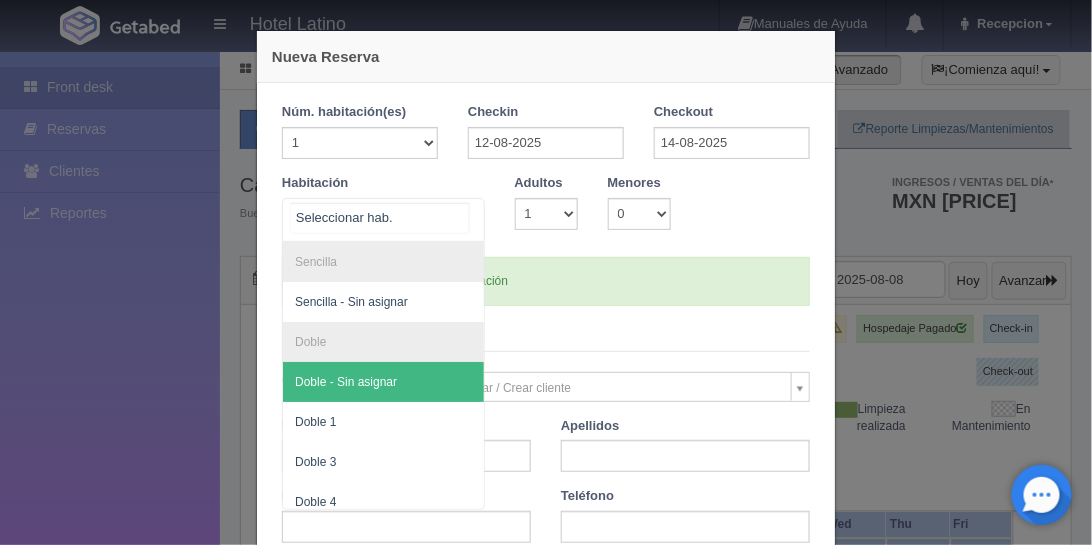 click on "Doble - Sin asignar" at bounding box center (383, 382) 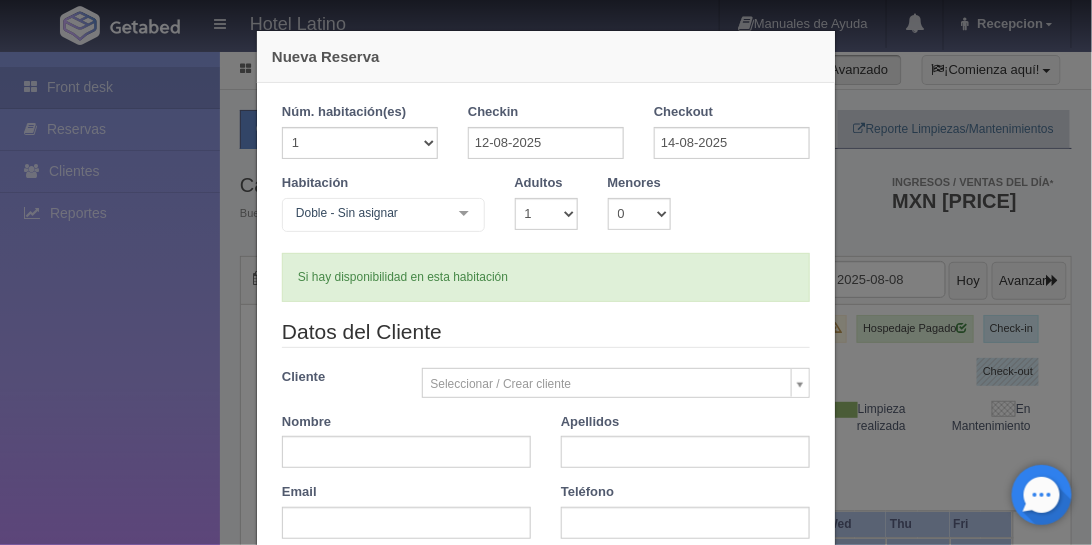 type 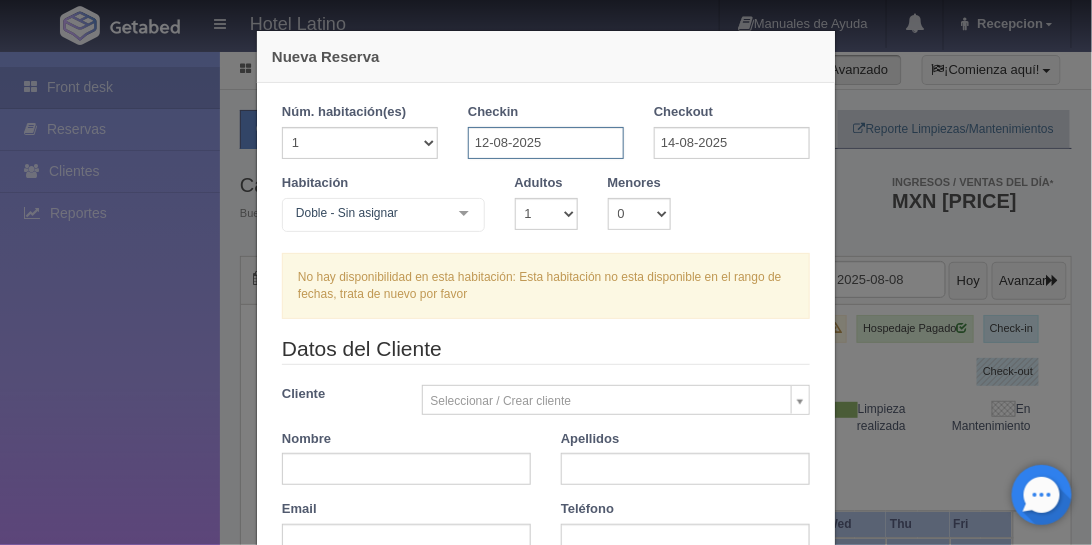 click on "12-08-2025" at bounding box center [546, 143] 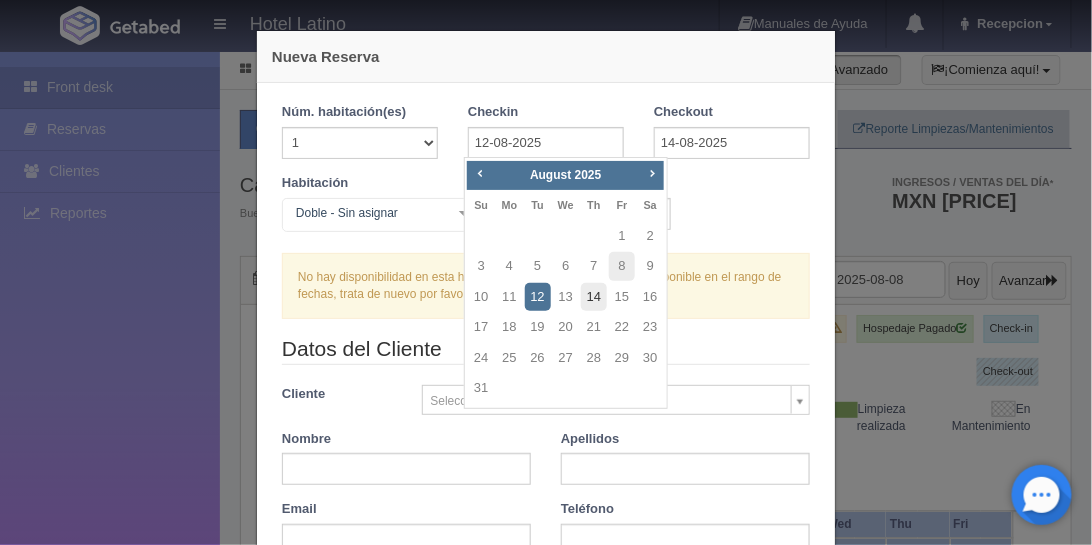 click on "14" at bounding box center [594, 297] 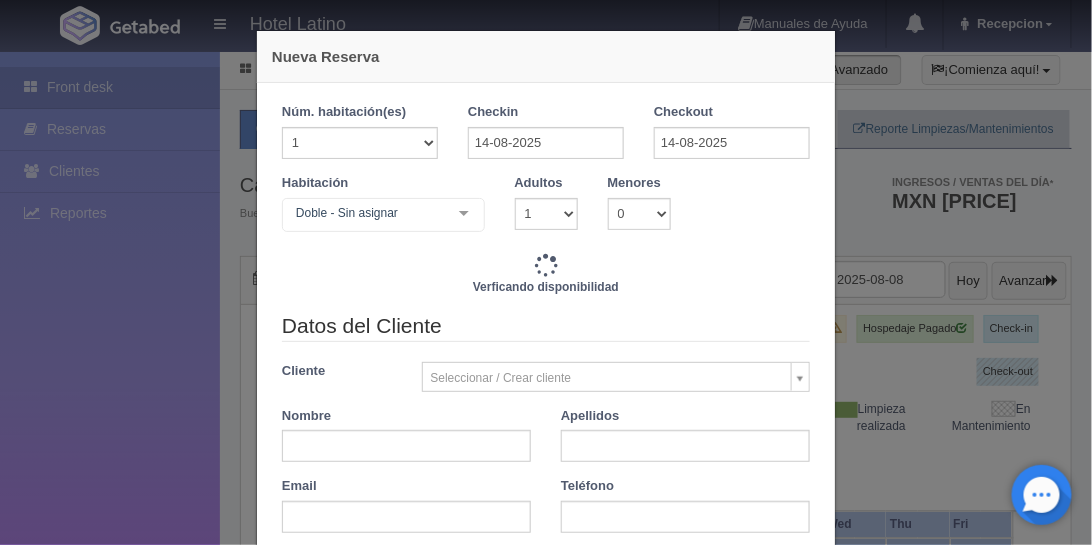 checkbox on "false" 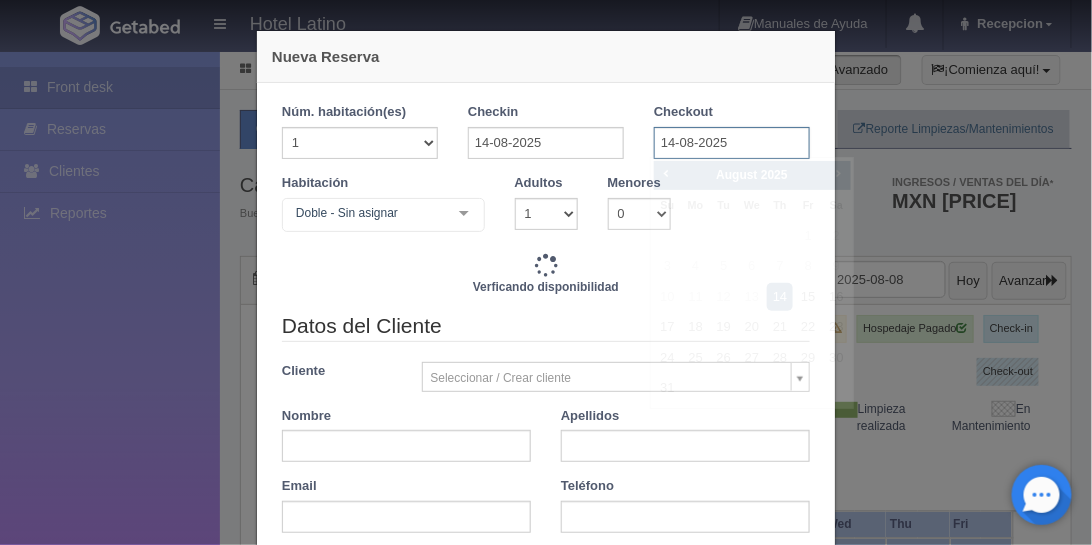 click on "14-08-2025" at bounding box center [732, 143] 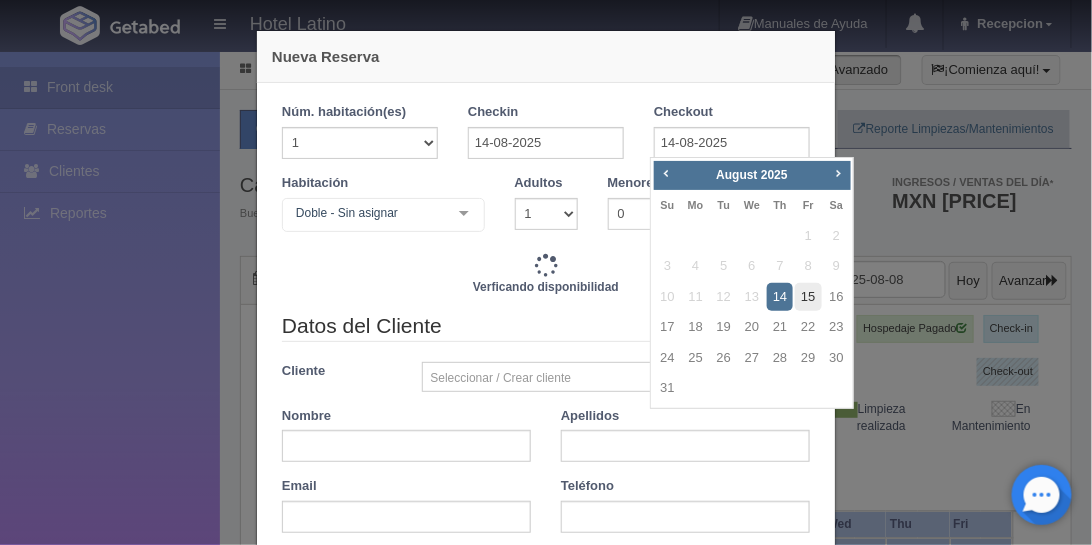 click on "15" at bounding box center [808, 297] 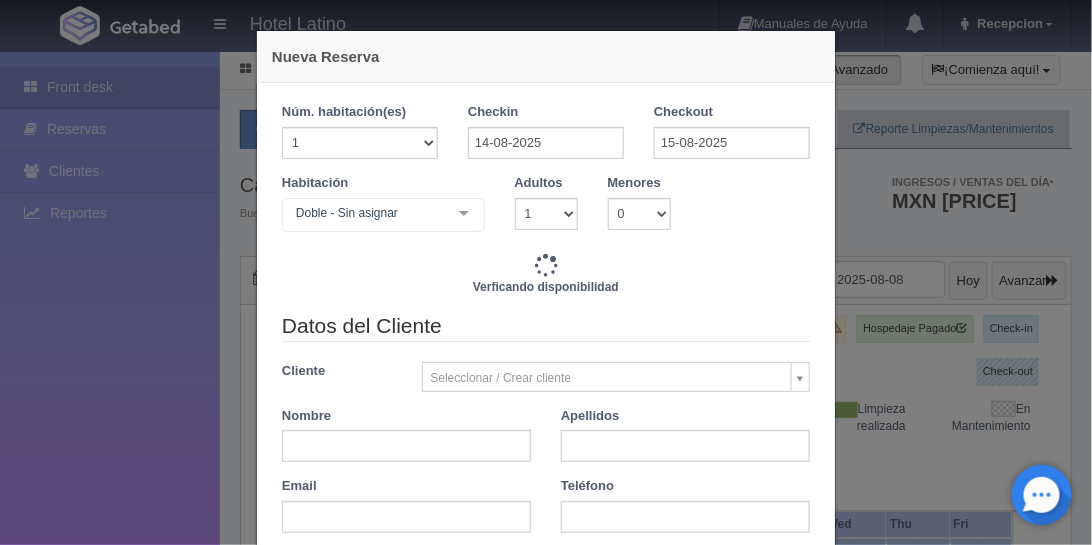 checkbox on "false" 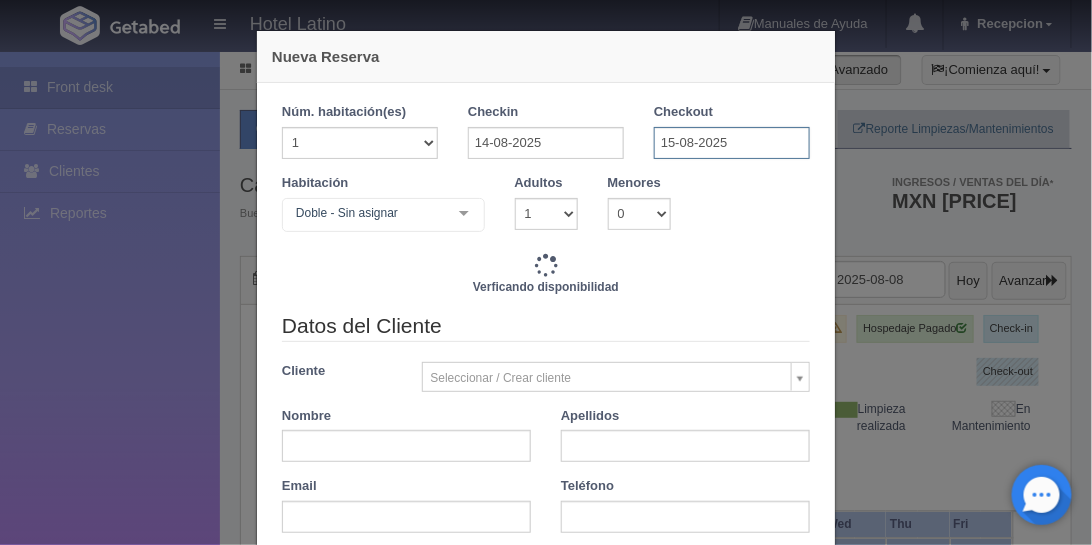 click on "15-08-2025" at bounding box center [732, 143] 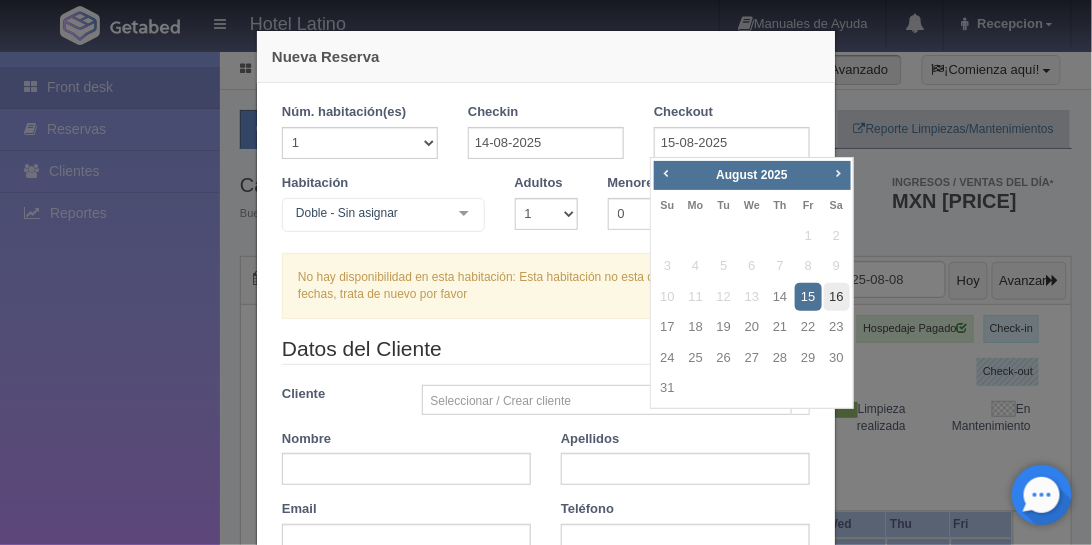 click on "16" at bounding box center [837, 297] 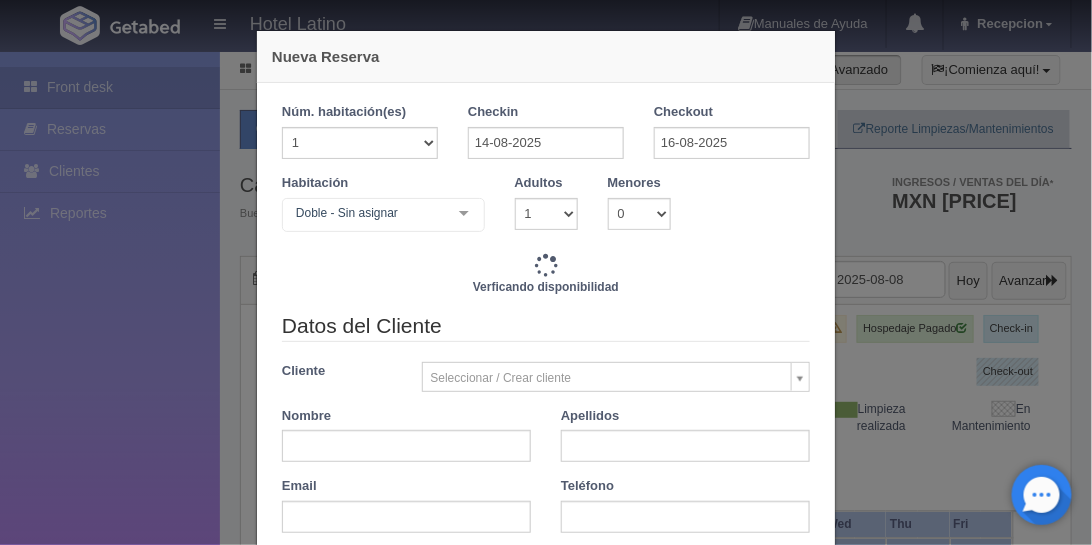 checkbox on "false" 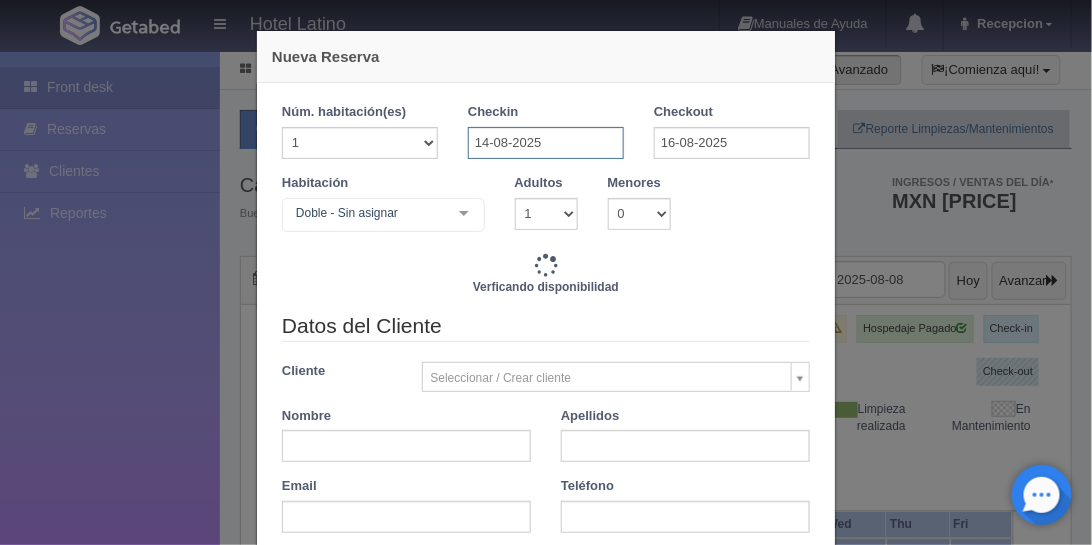 click on "14-08-2025" at bounding box center [546, 143] 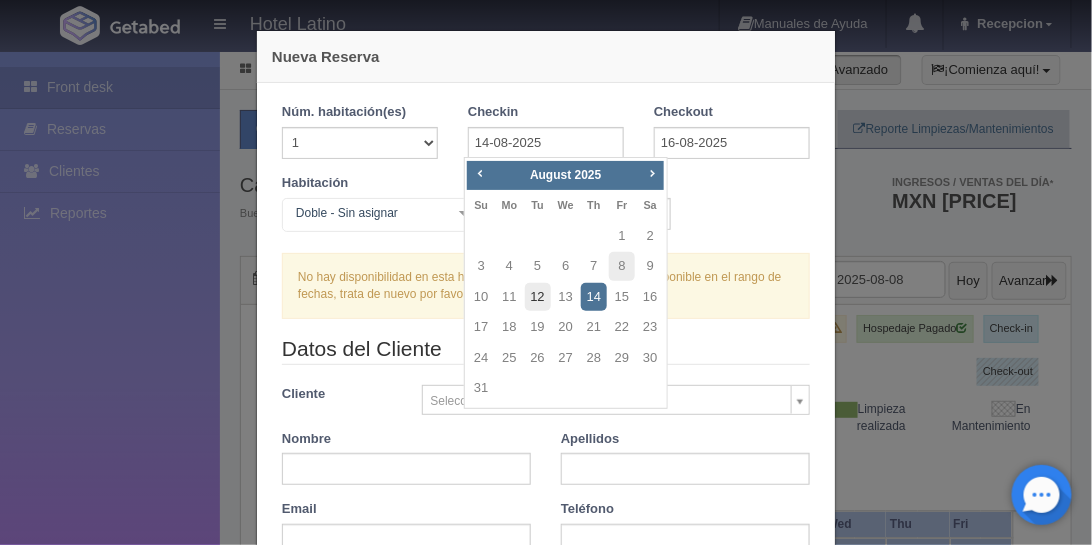 click on "12" at bounding box center [538, 297] 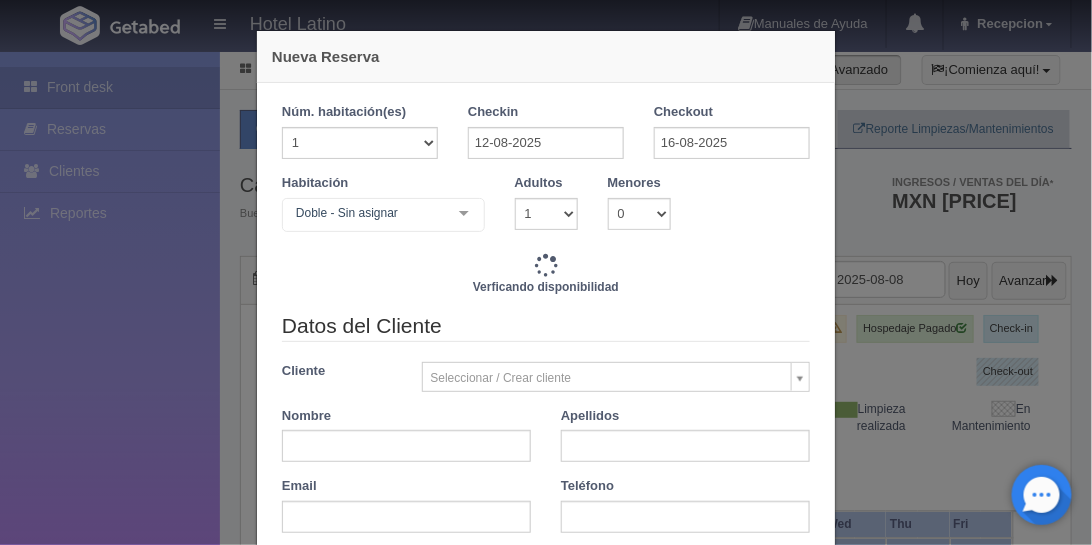 checkbox on "false" 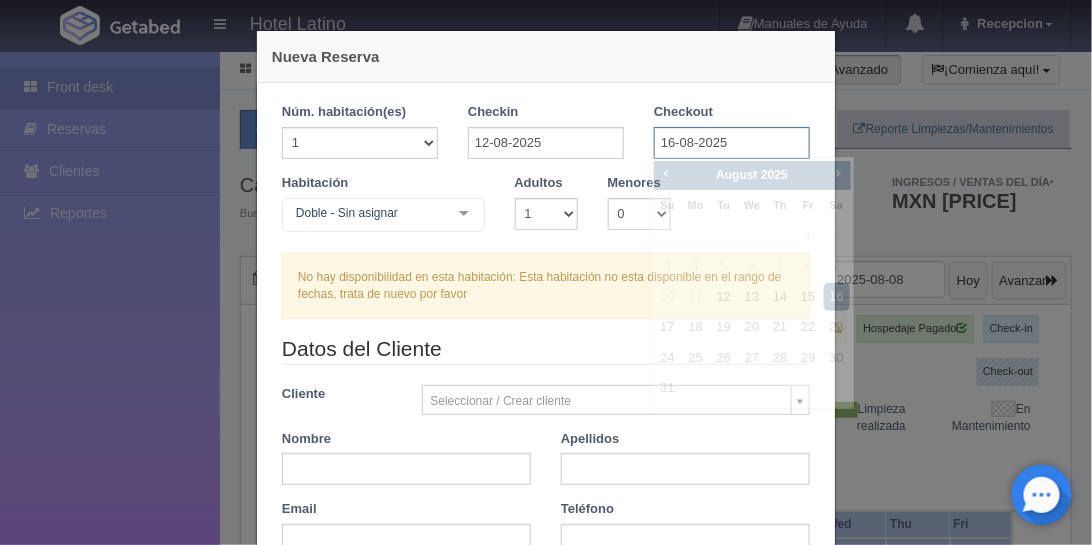 click on "16-08-2025" at bounding box center (732, 143) 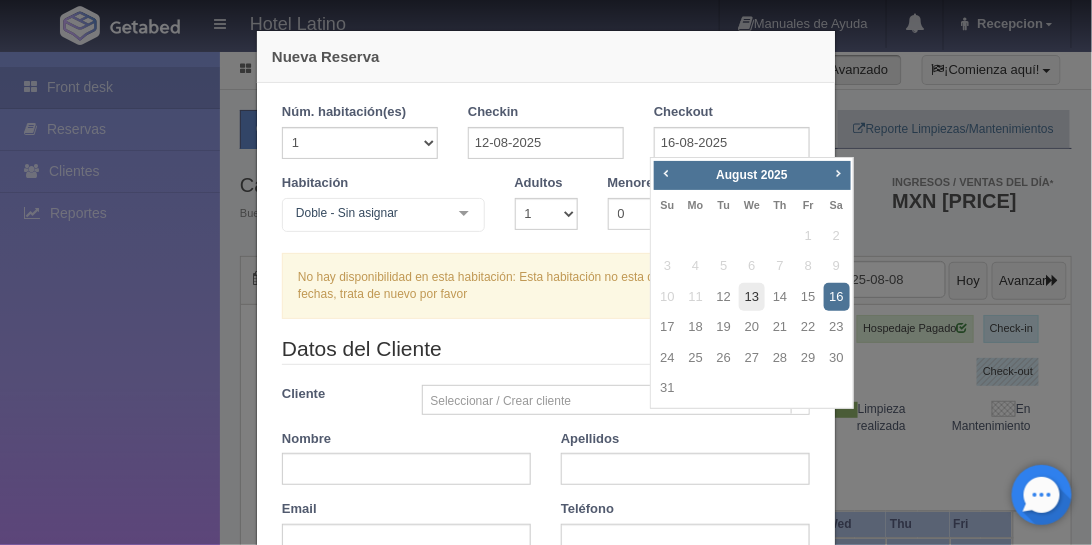 click on "13" at bounding box center (752, 297) 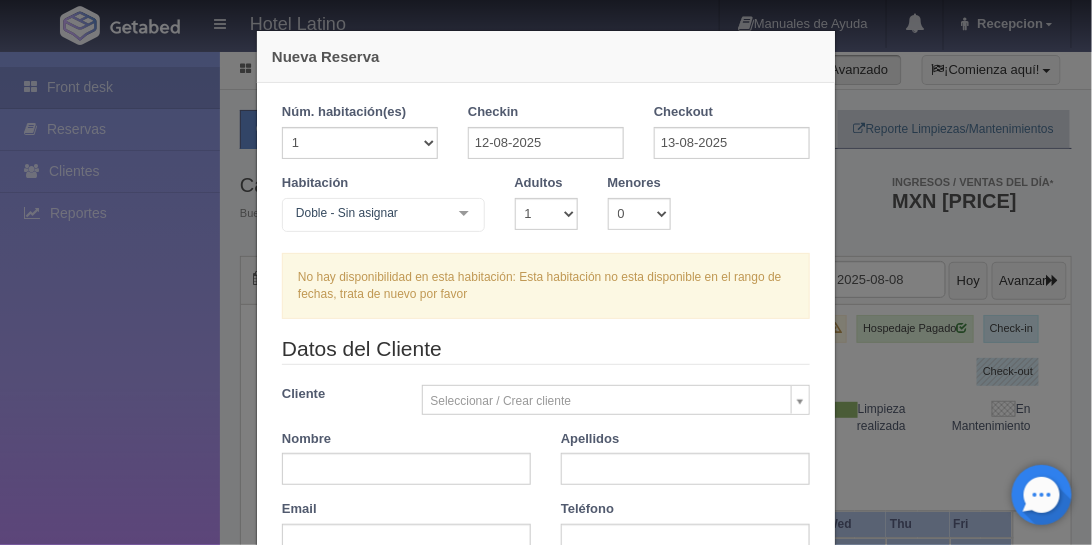 checkbox on "false" 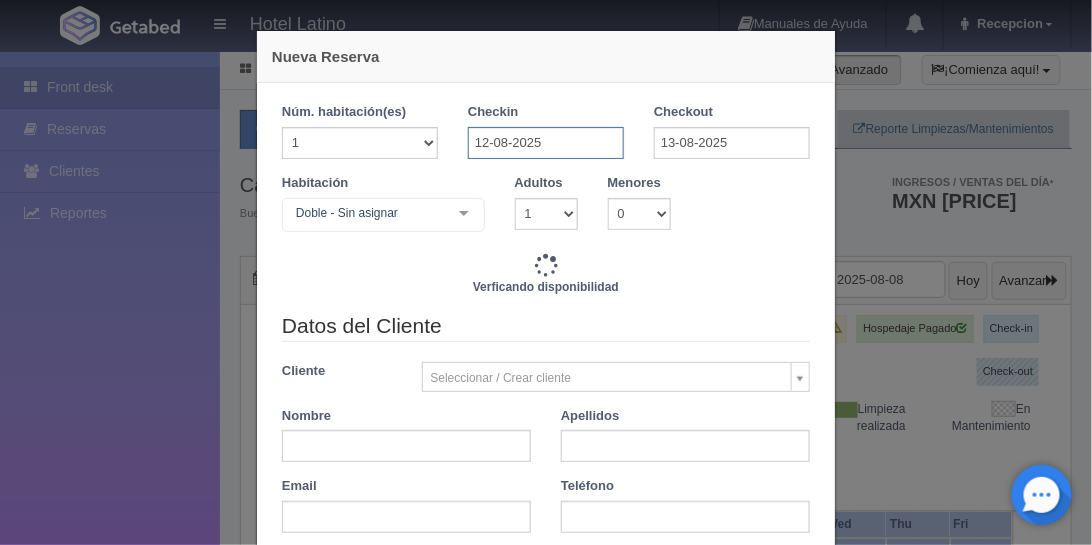 click on "12-08-2025" at bounding box center [546, 143] 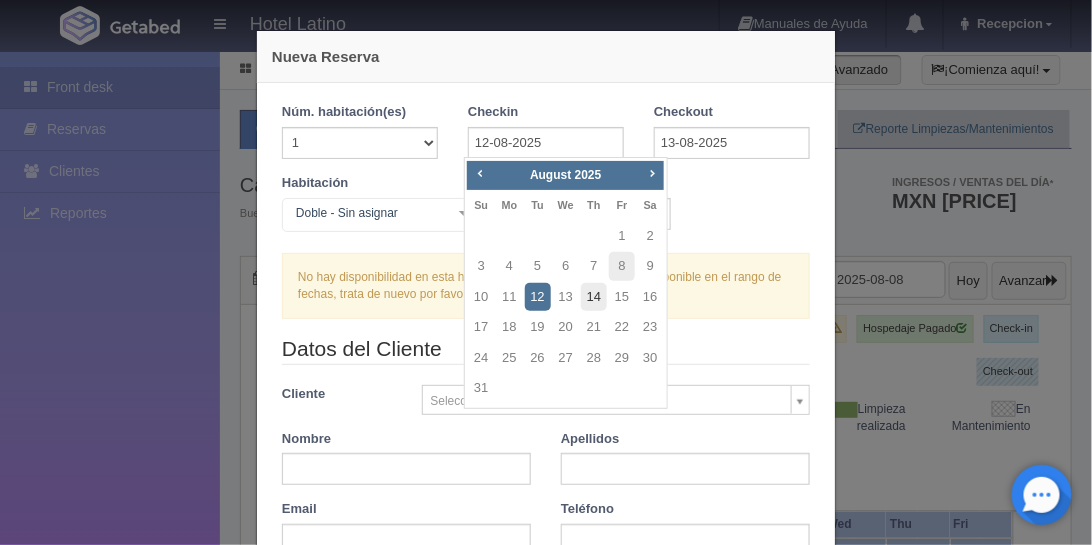 click on "14" at bounding box center (594, 297) 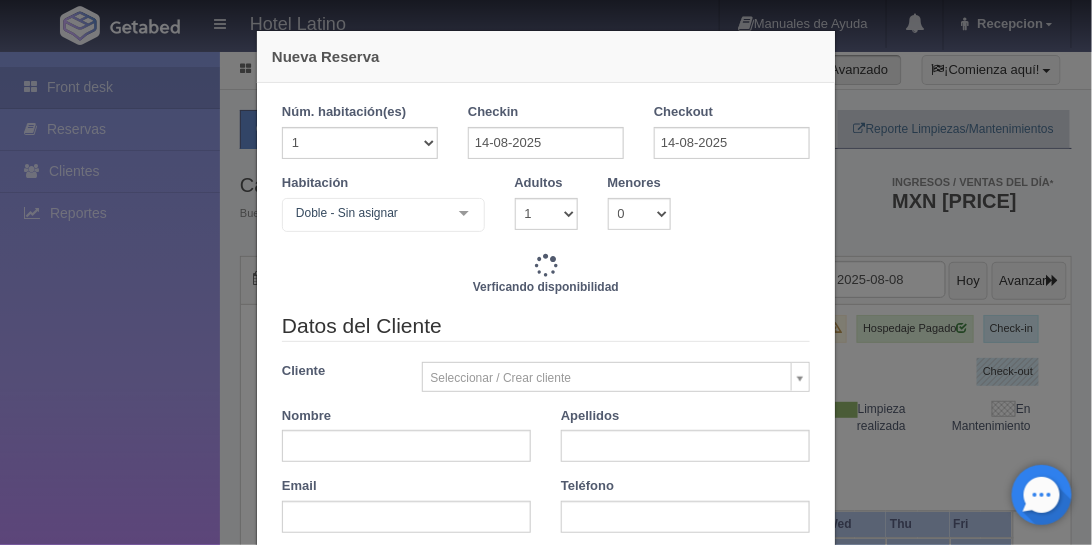 checkbox on "false" 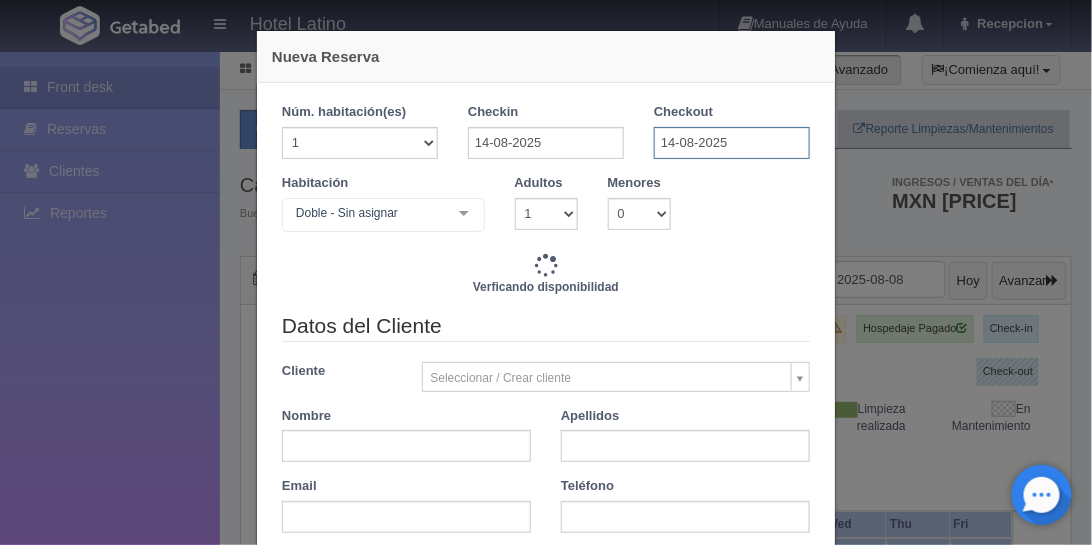 click on "14-08-2025" at bounding box center [732, 143] 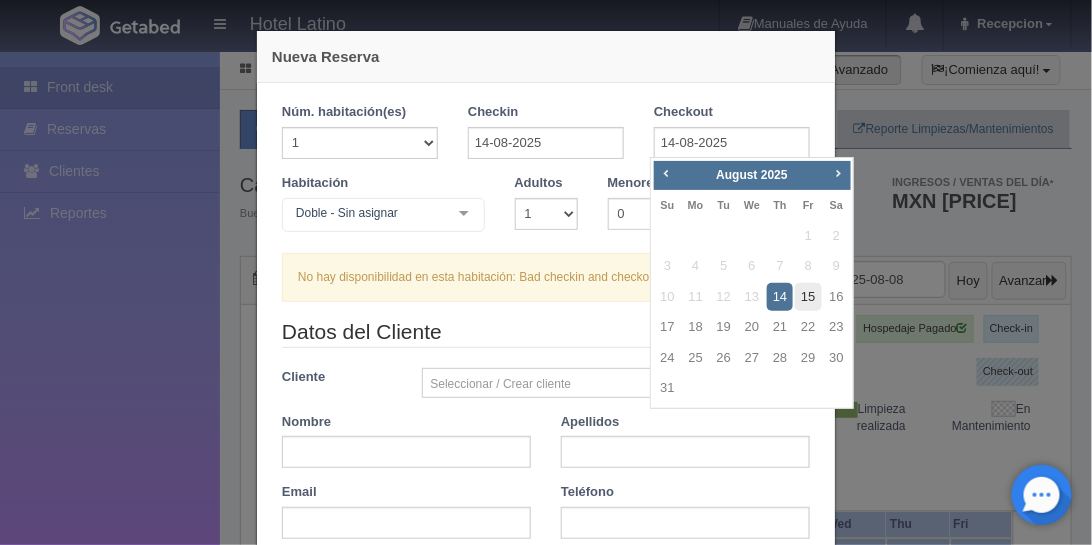 click on "15" at bounding box center [808, 297] 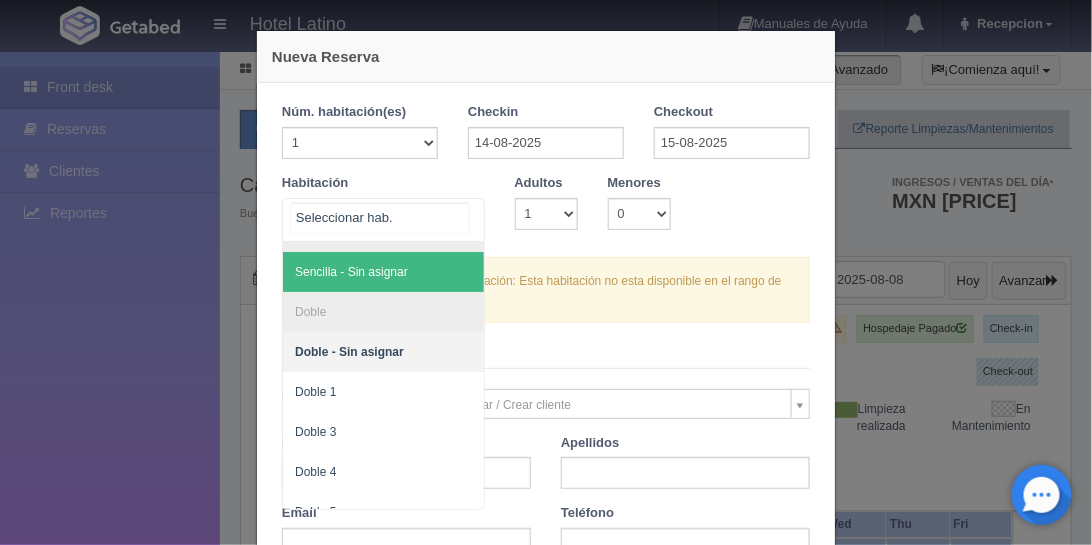 scroll, scrollTop: 57, scrollLeft: 0, axis: vertical 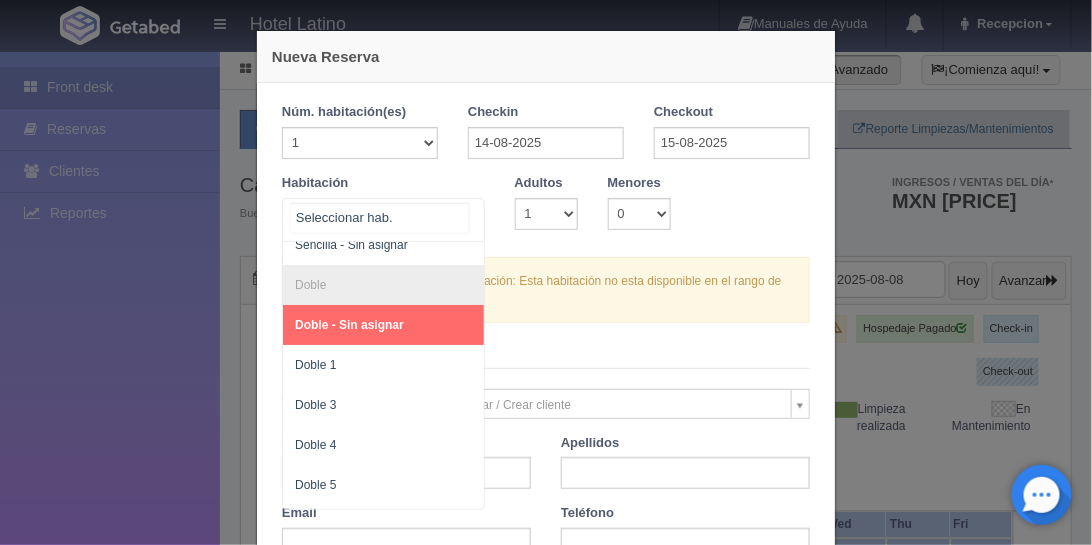 click on "Sencilla - Sin asignar" at bounding box center (383, 245) 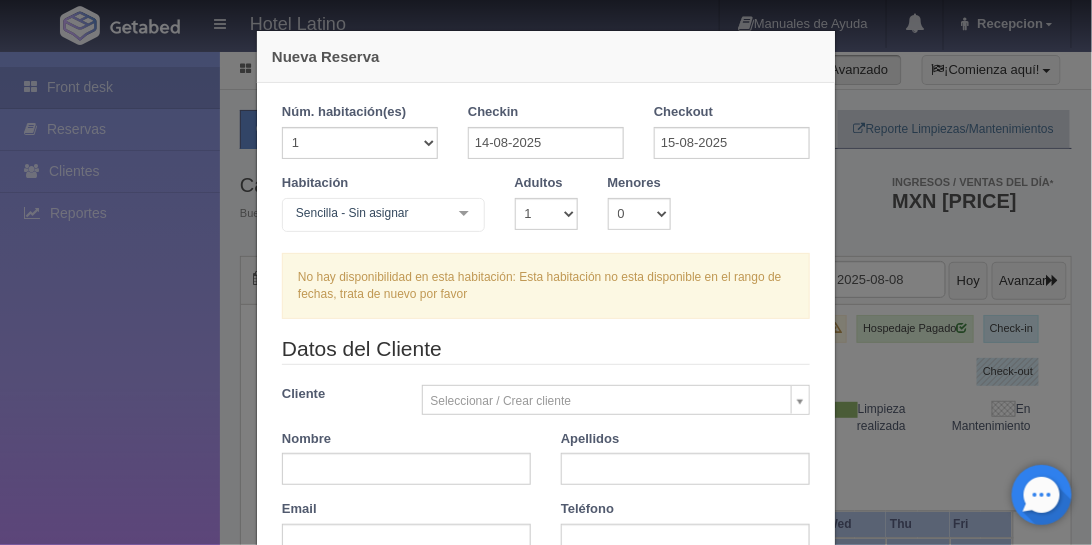 click on "Sencilla - Sin asignar" at bounding box center [383, 215] 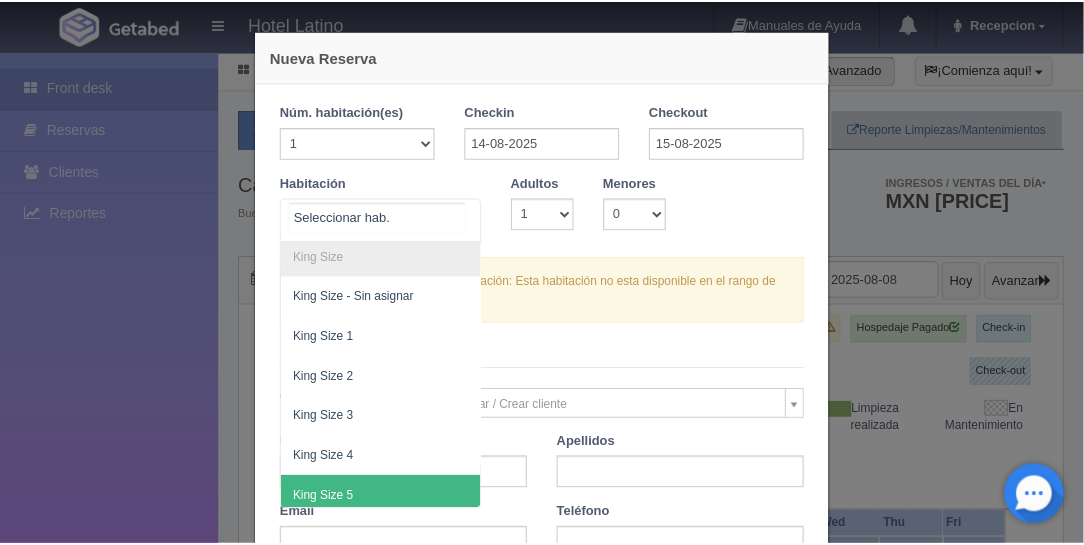 scroll, scrollTop: 857, scrollLeft: 0, axis: vertical 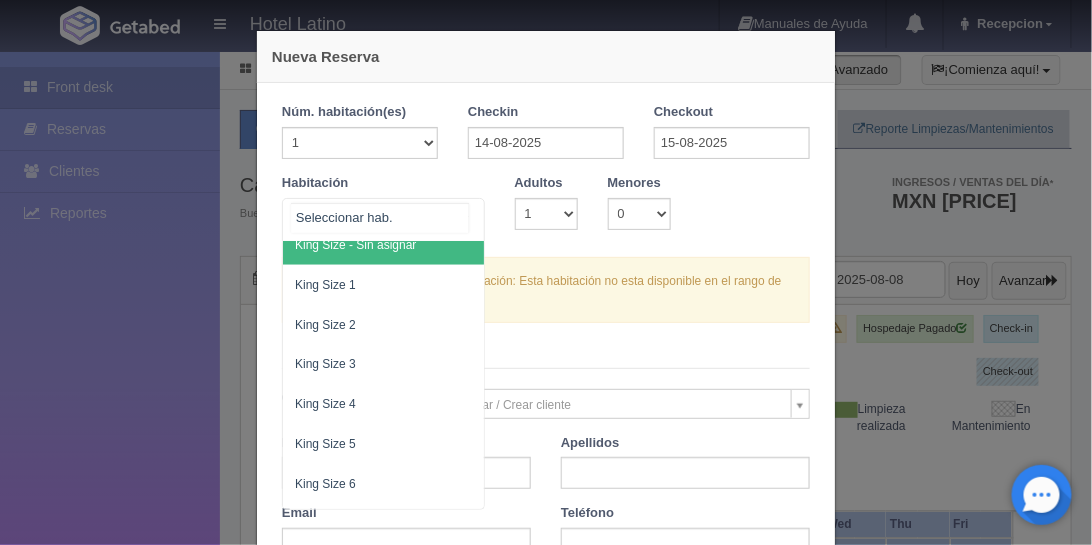 click on "King Size - Sin asignar" at bounding box center [383, 245] 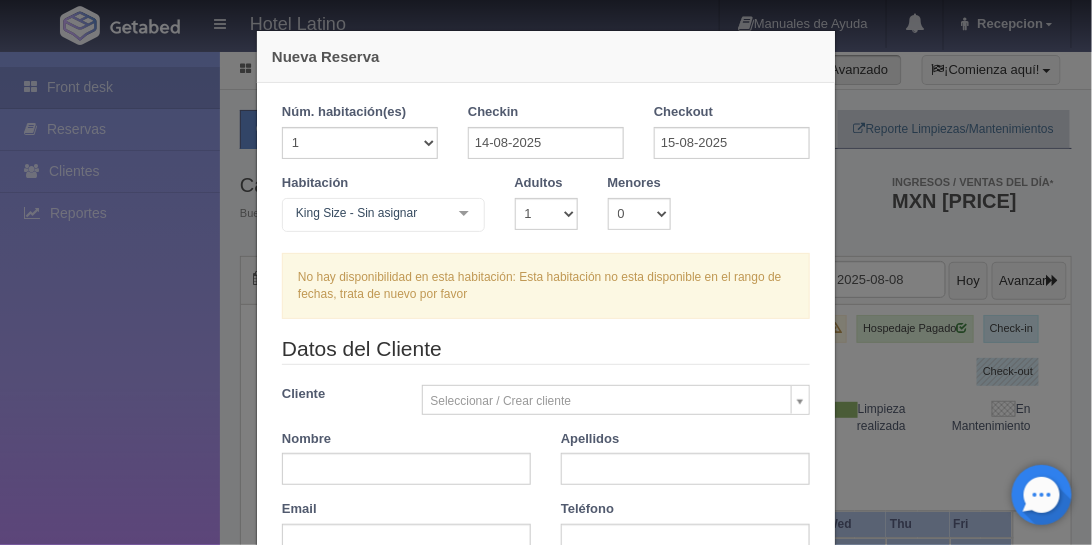 checkbox on "false" 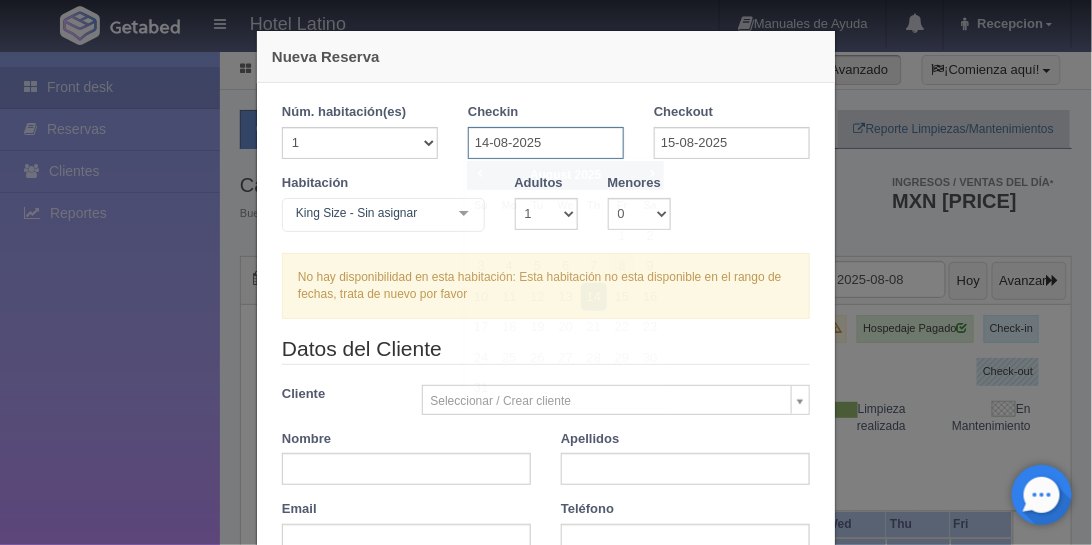 click on "14-08-2025" at bounding box center [546, 143] 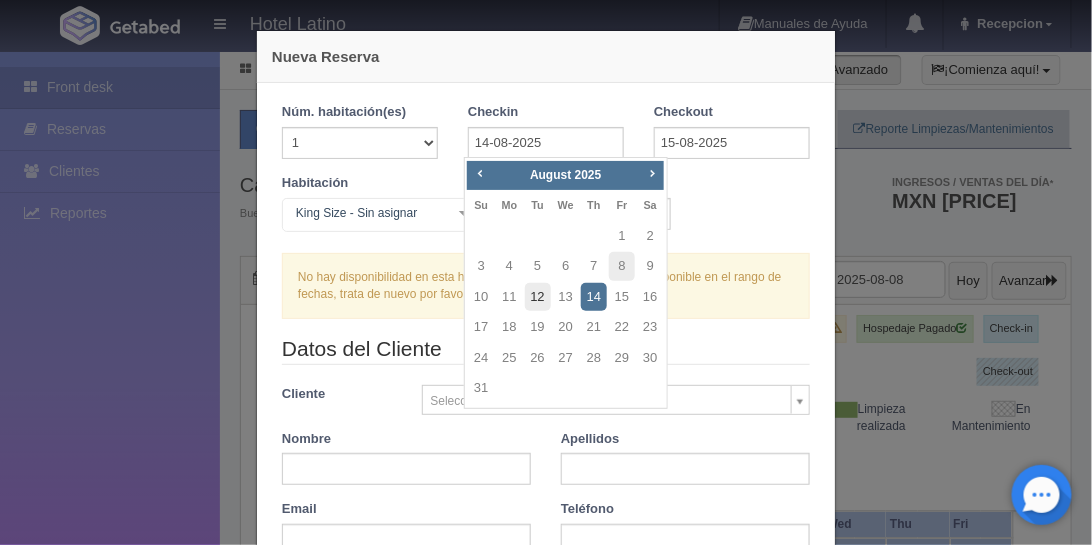 click on "12" at bounding box center [538, 297] 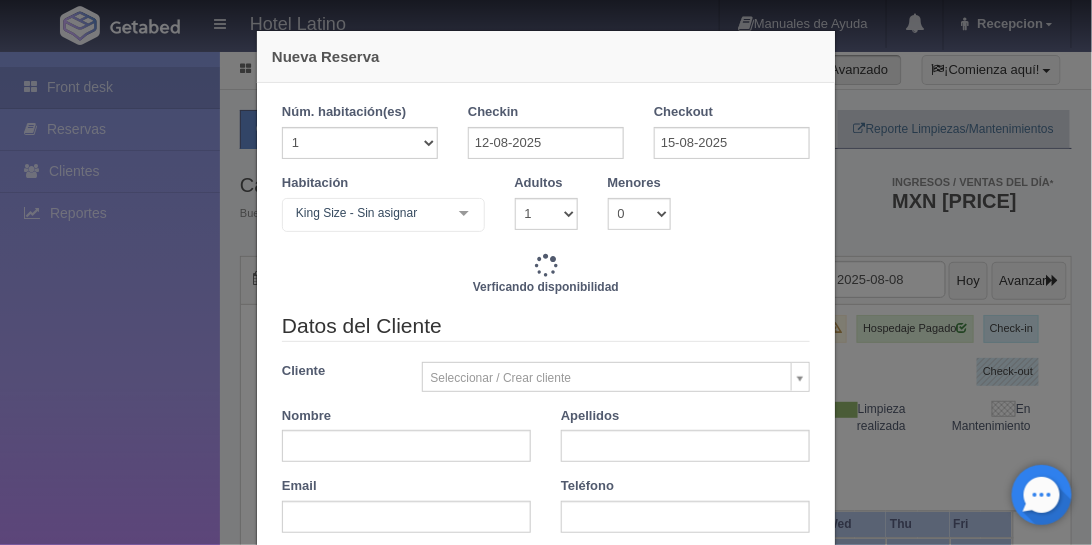 click on "Checkout   15-08-2025" at bounding box center (732, 138) 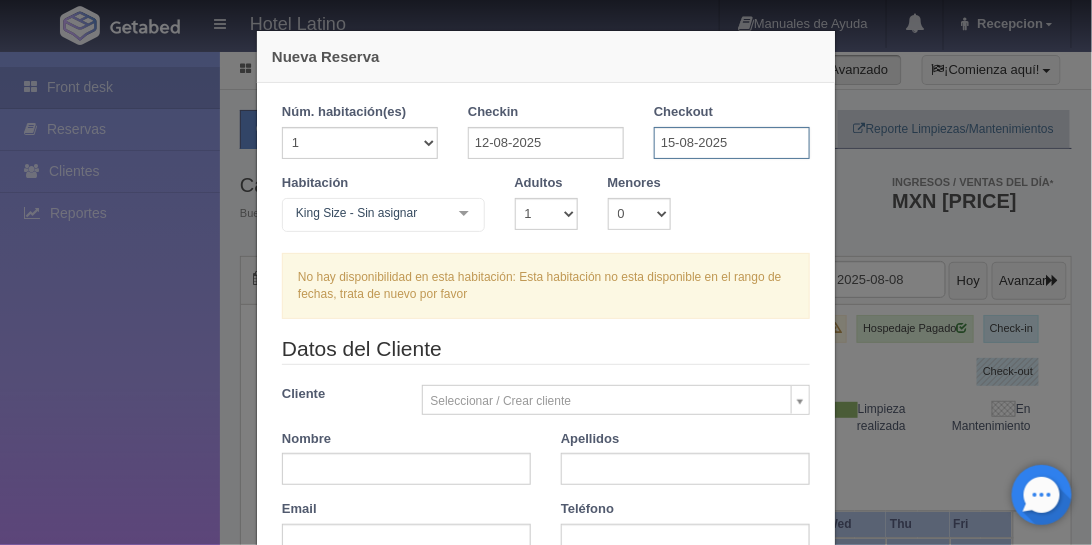 click on "15-08-2025" at bounding box center [732, 143] 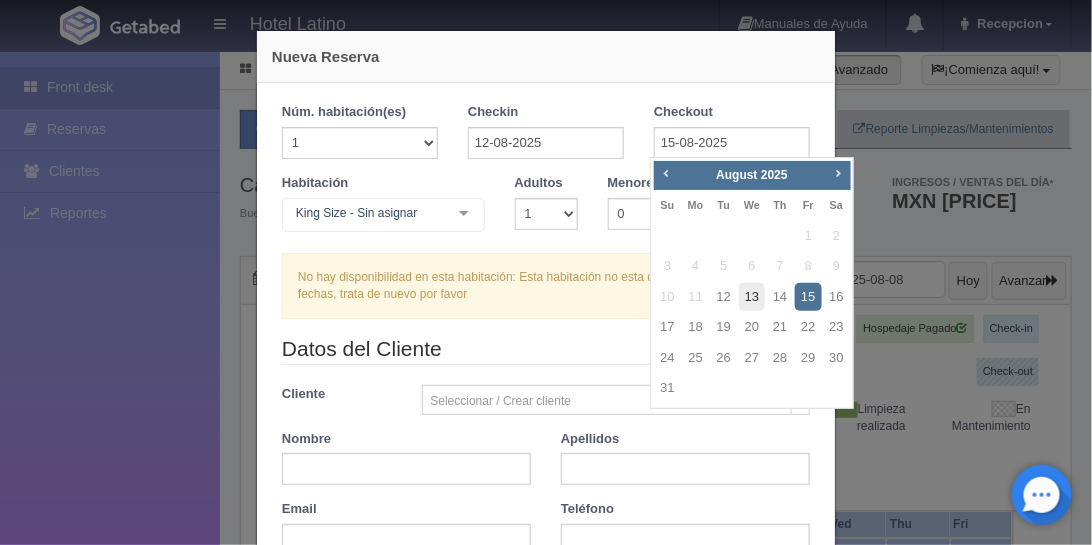 click on "13" at bounding box center (752, 297) 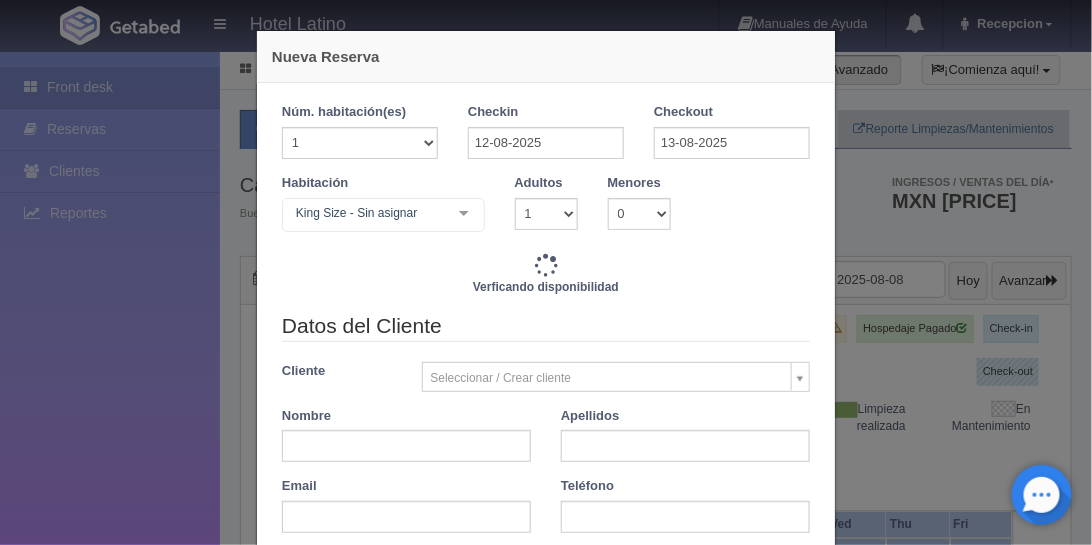 checkbox on "false" 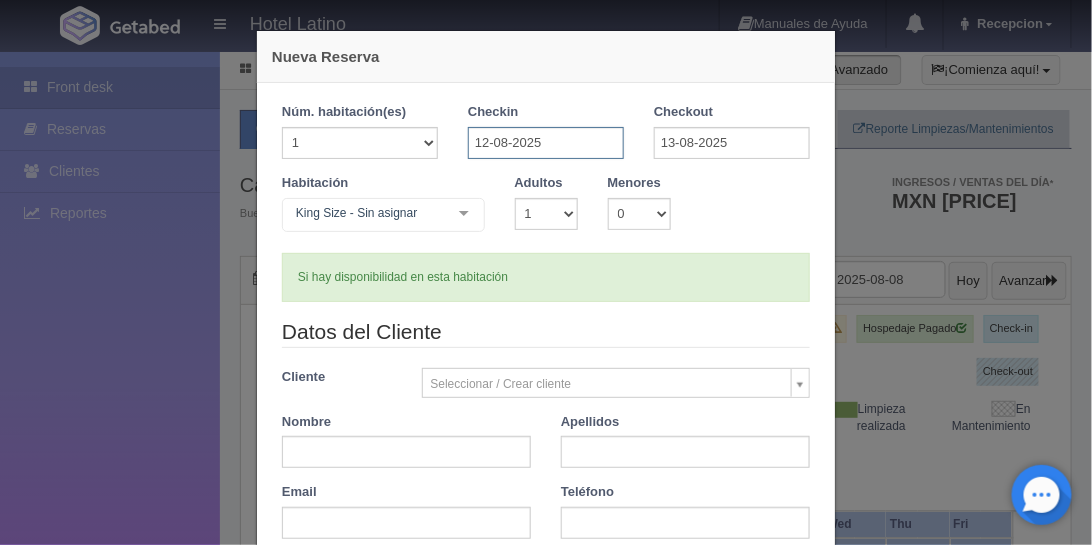 click on "12-08-2025" at bounding box center [546, 143] 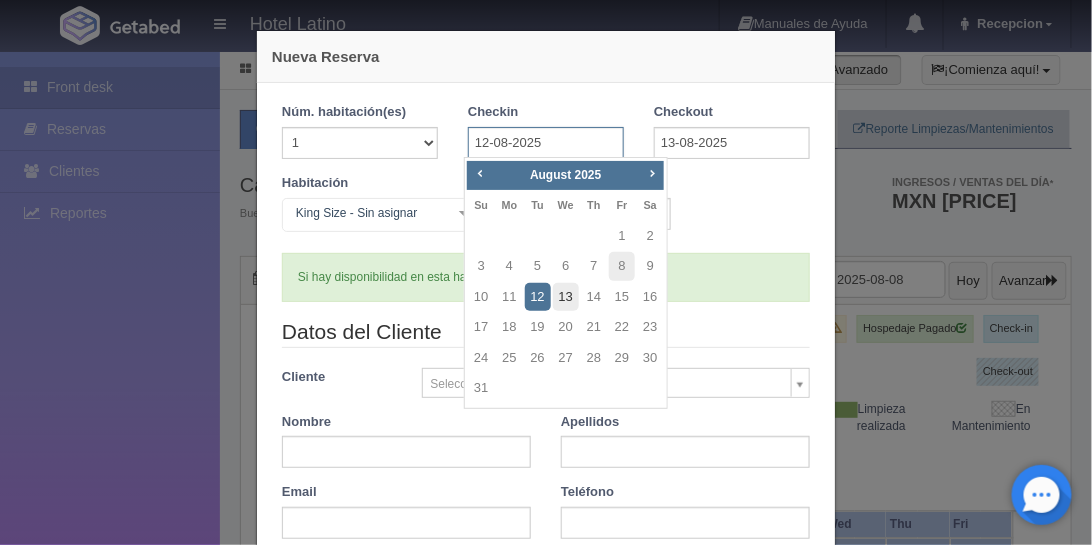 checkbox on "false" 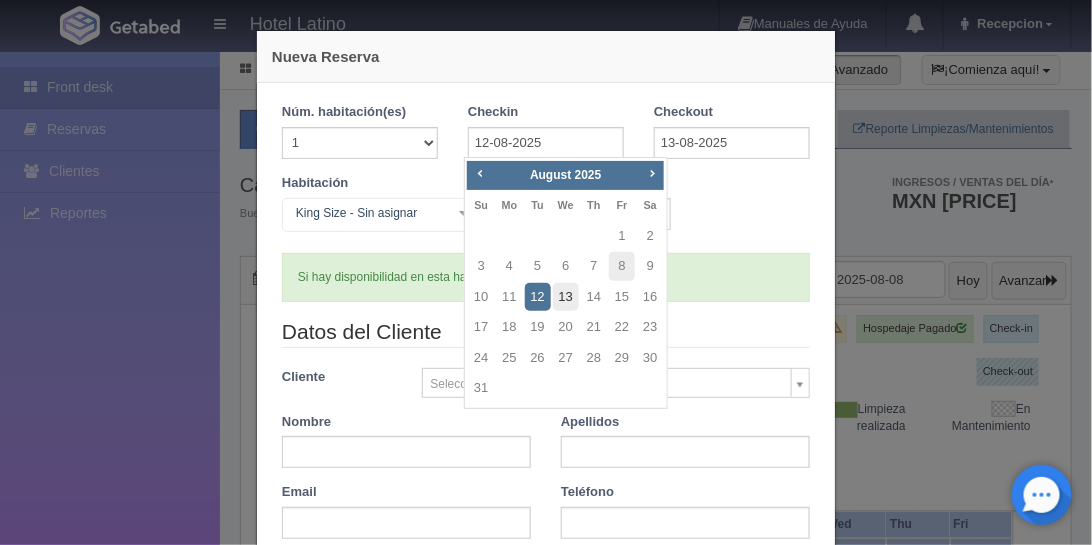 click on "13" at bounding box center (566, 297) 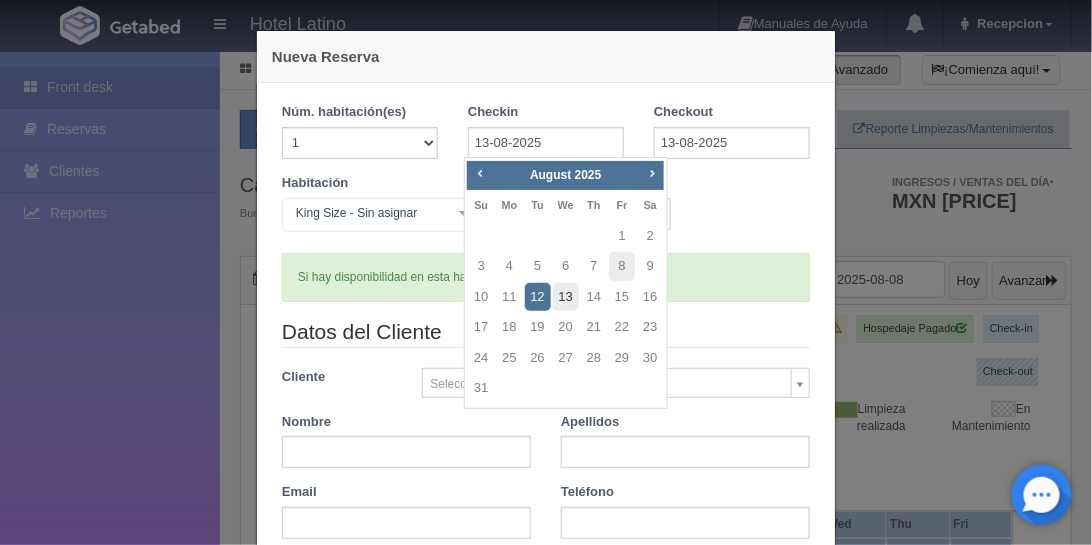 type 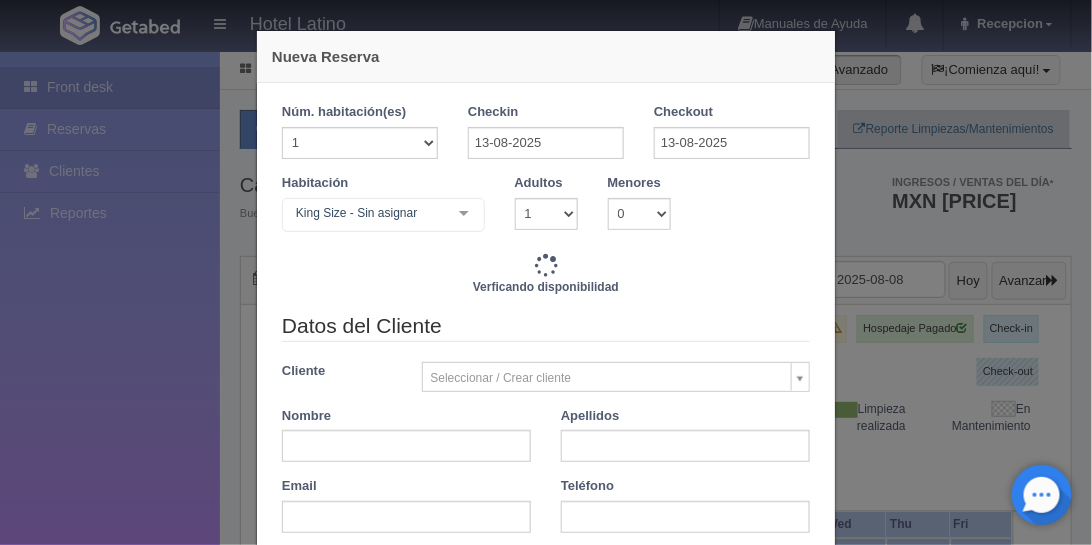 checkbox on "false" 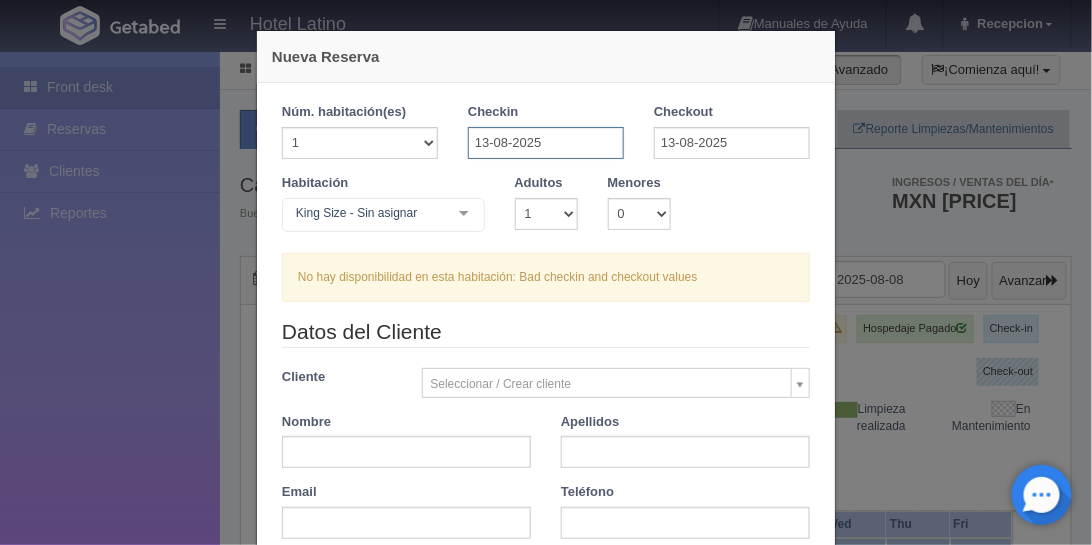 click on "13-08-2025" at bounding box center (546, 143) 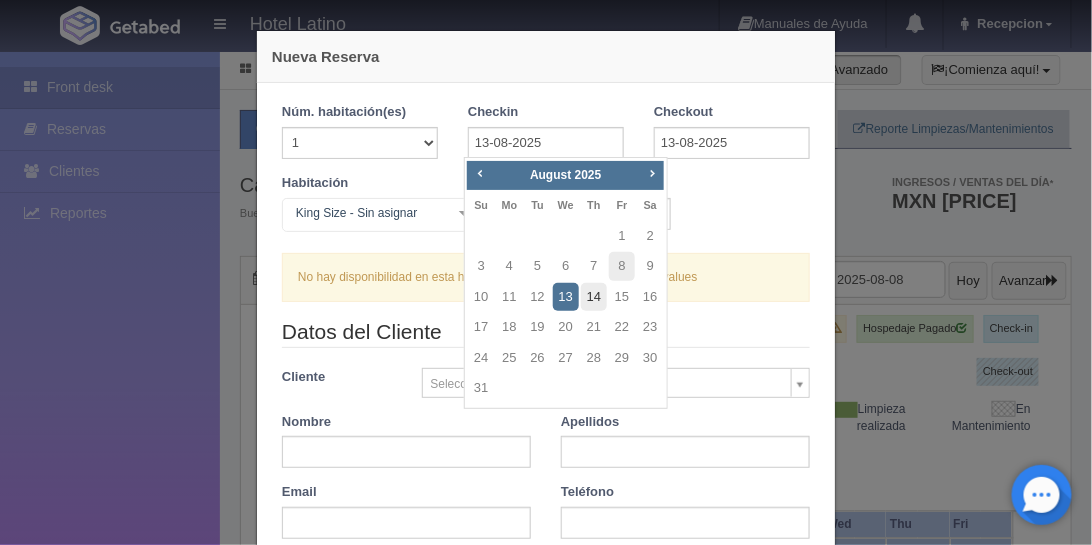 click on "14" at bounding box center (594, 297) 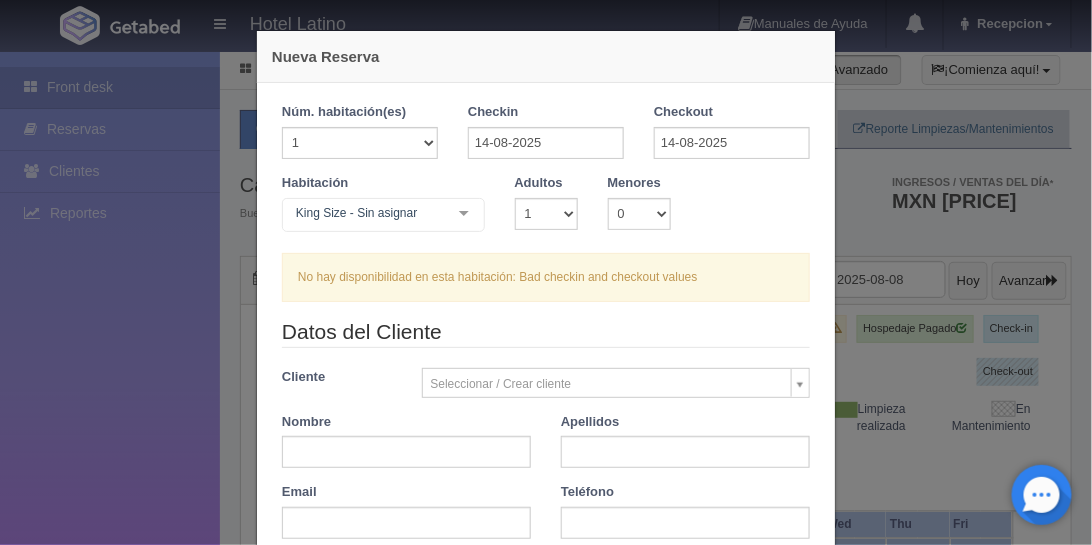 checkbox on "false" 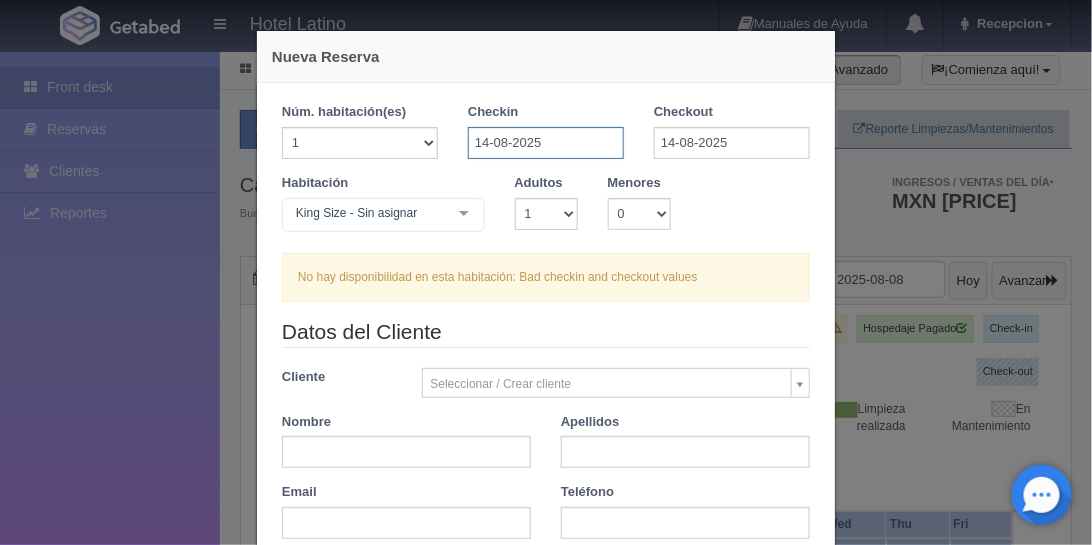 click on "14-08-2025" at bounding box center (546, 143) 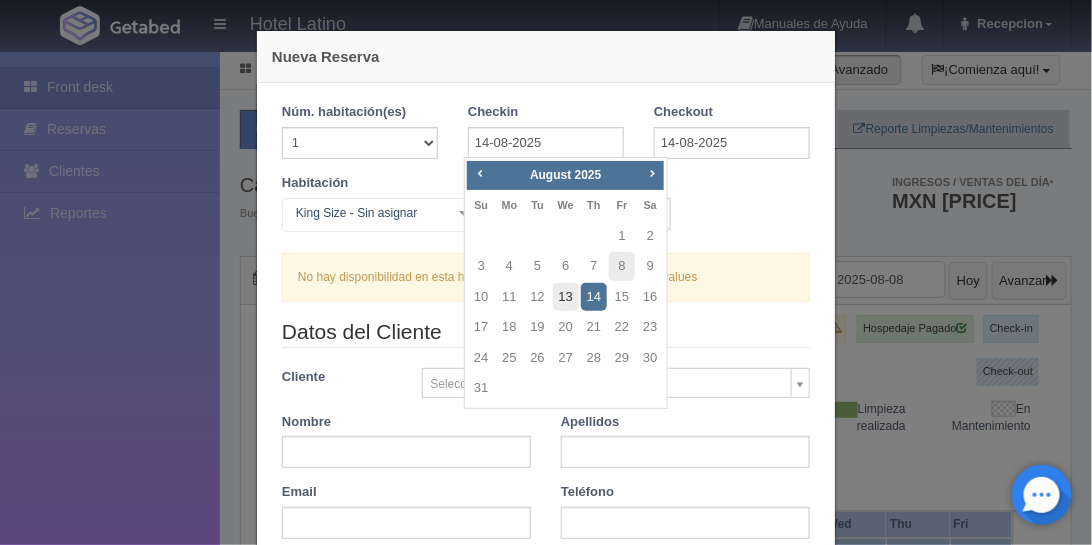 click on "13" at bounding box center (566, 297) 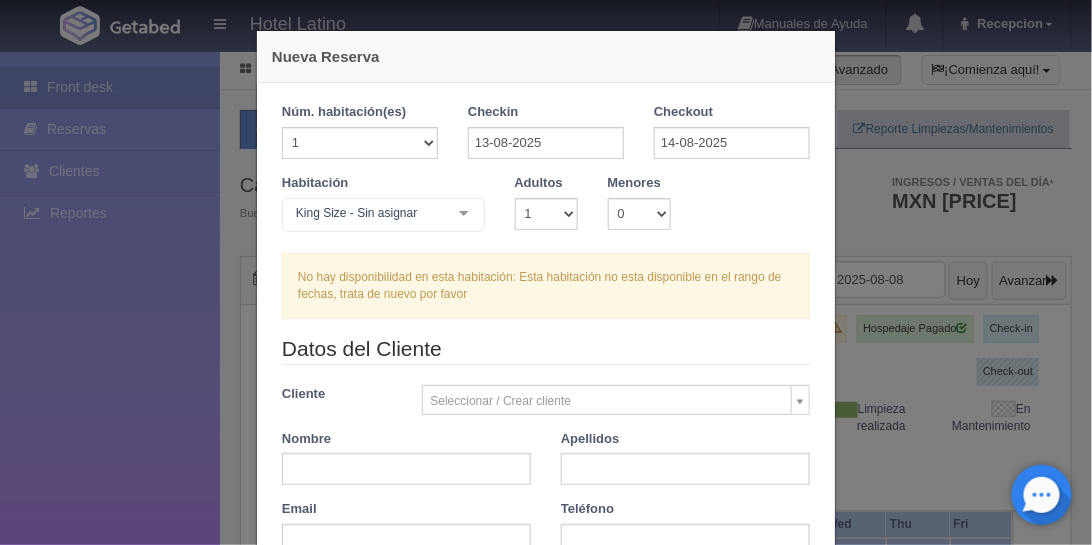 checkbox on "false" 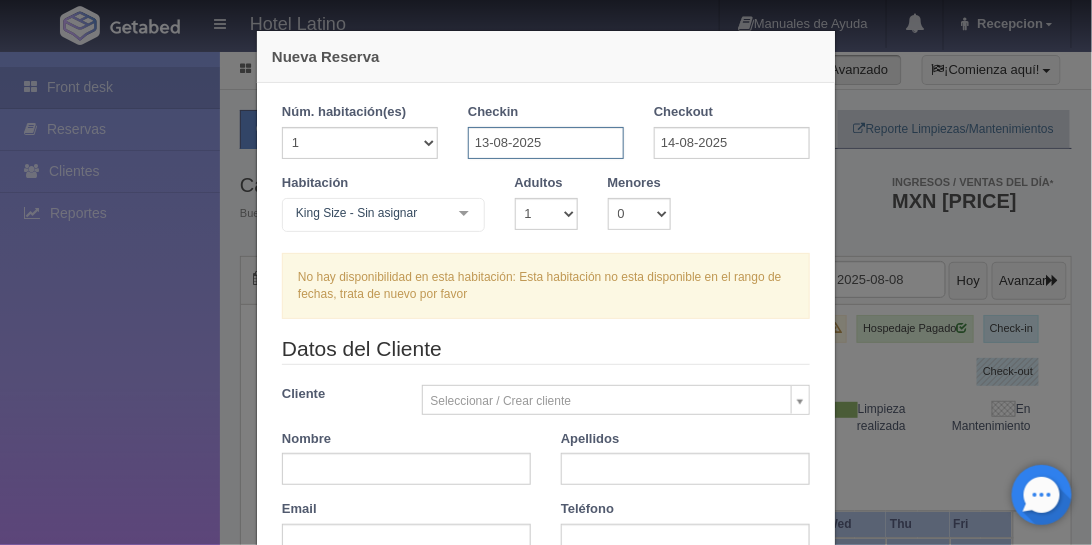 click on "13-08-2025" at bounding box center [546, 143] 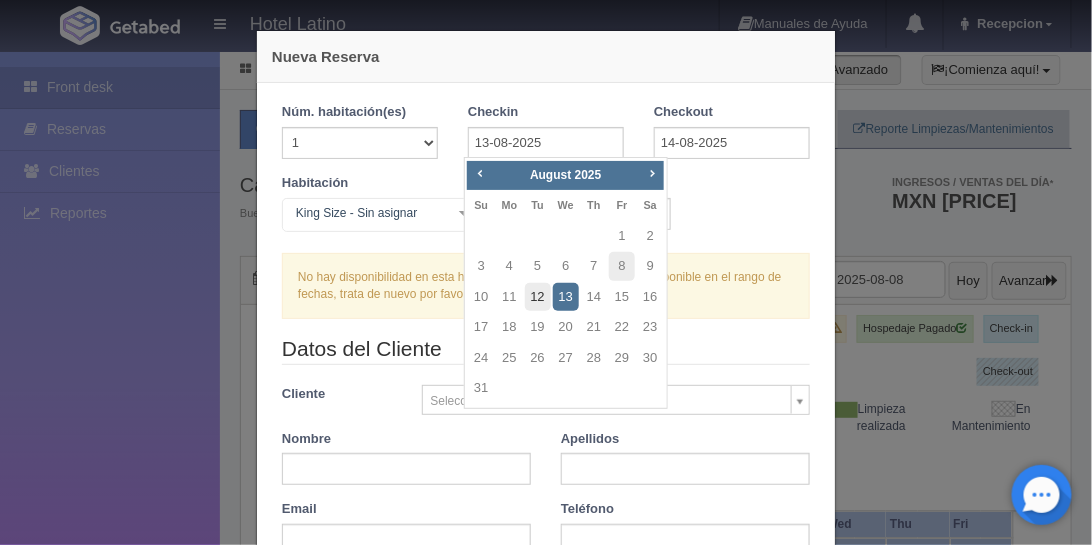 click on "12" at bounding box center (538, 297) 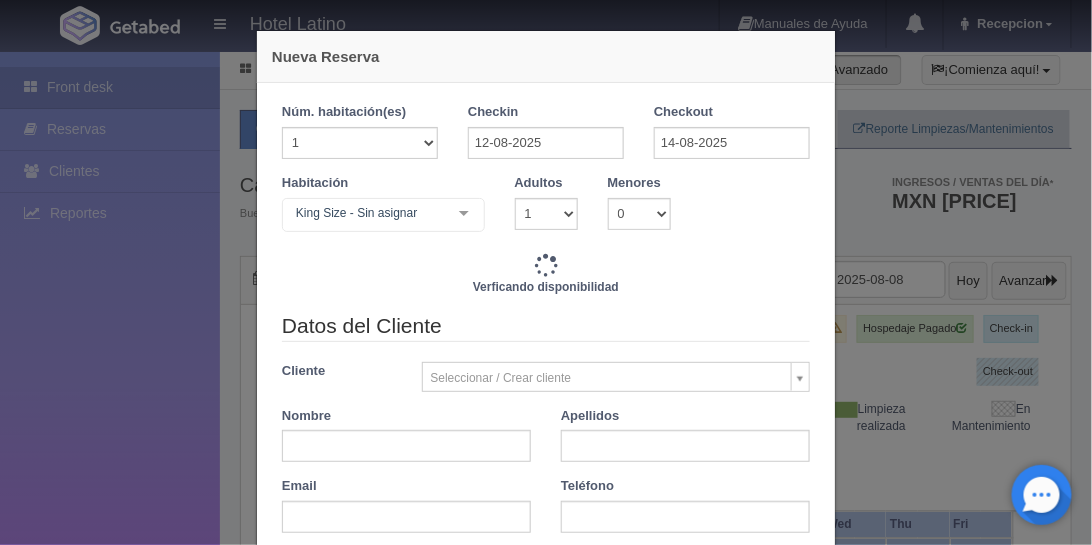 checkbox on "false" 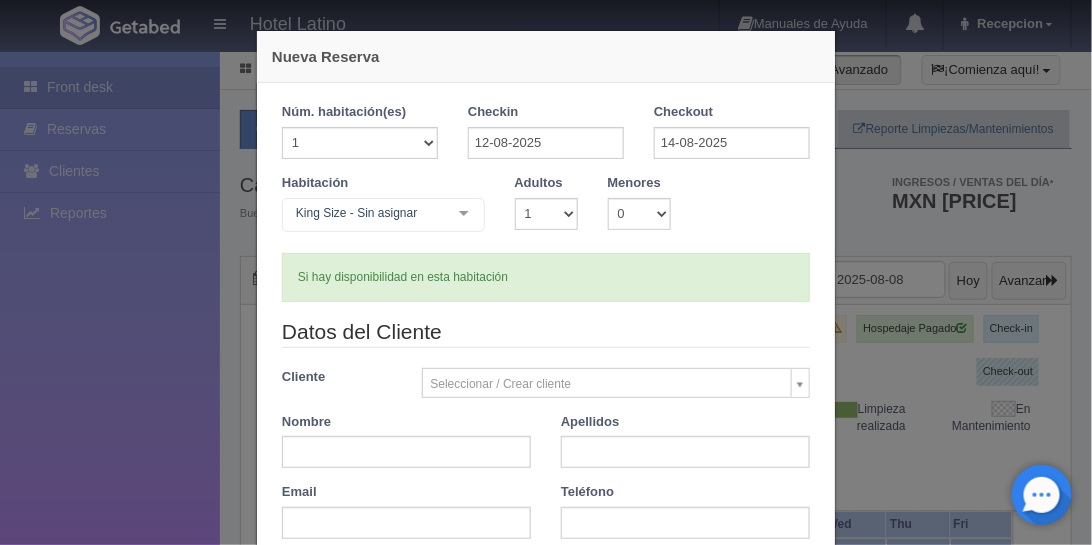 checkbox on "false" 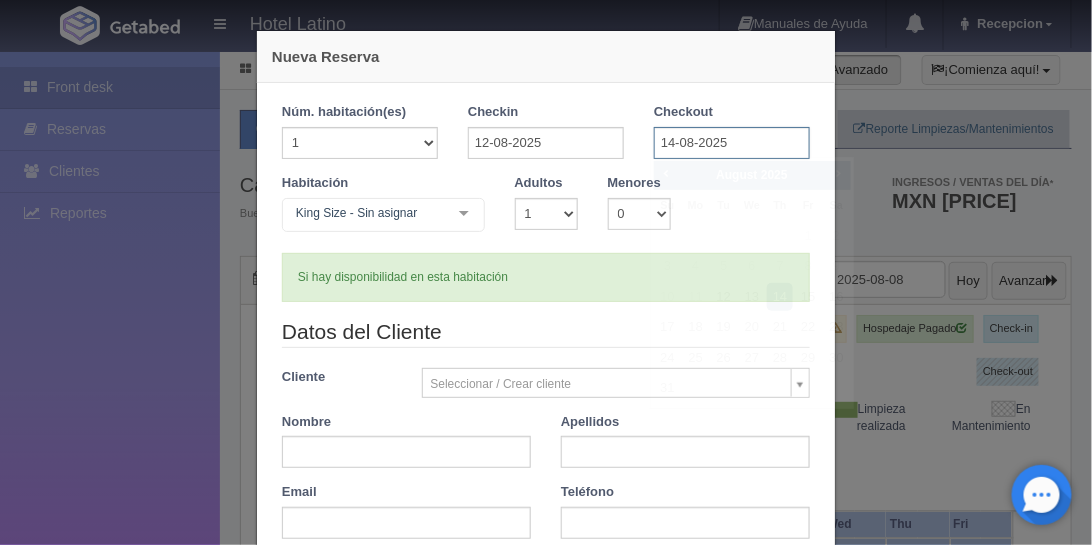 click on "14-08-2025" at bounding box center [732, 143] 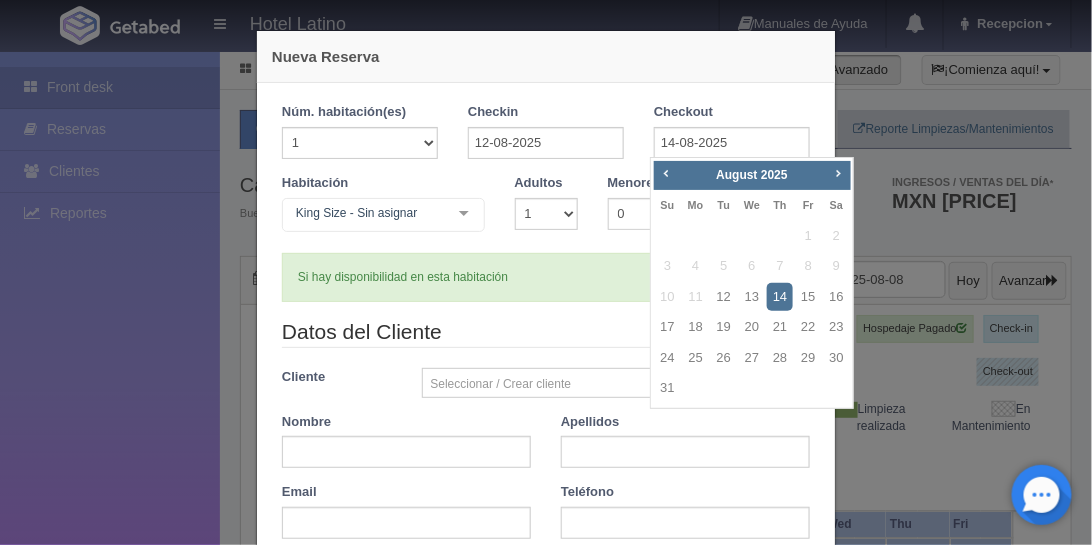 click on "Habitación              King Size - Sin asignar           Sencilla Sencilla - Sin asignar     Doble Doble - Sin asignar   Doble 1   Doble 3   Doble 4   Doble 5   Doble 6   Doble 7   Doble 8   Doble 9   Doble 10   Doble 11   Doble 12   Doble 13   Doble 14   Doble 15   Doble 16   Doble 17     King Size King Size - Sin asignar   King Size 1   King Size 2   King Size 3   King Size 4   King Size 5   King Size 6   King Size 7   King Size 8   King Size 9   King Size 10   King Size 11   King Size 12   King Size 13     No elements found. Consider changing the search query.   List is empty.       Adultos   1   2   3   4   5   6   7   8   9   10   Menores   0   1   2   3   4   5   6   7   8   9   10   Edad menores   0   1   2   3   4   5   6   7   8   9   10   11   12   13   14   15   16   17   18" at bounding box center [546, 213] 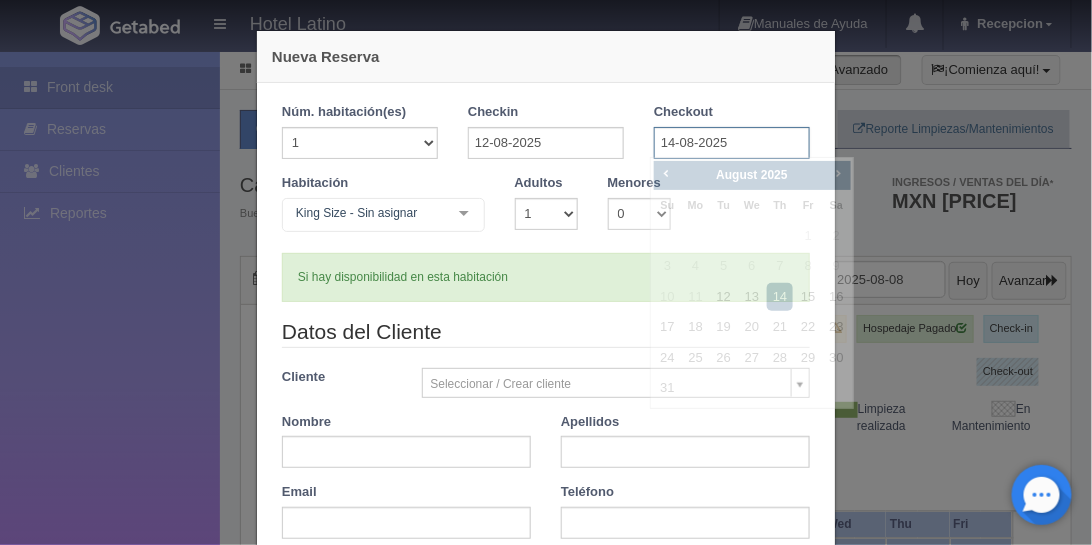 click on "14-08-2025" at bounding box center (732, 143) 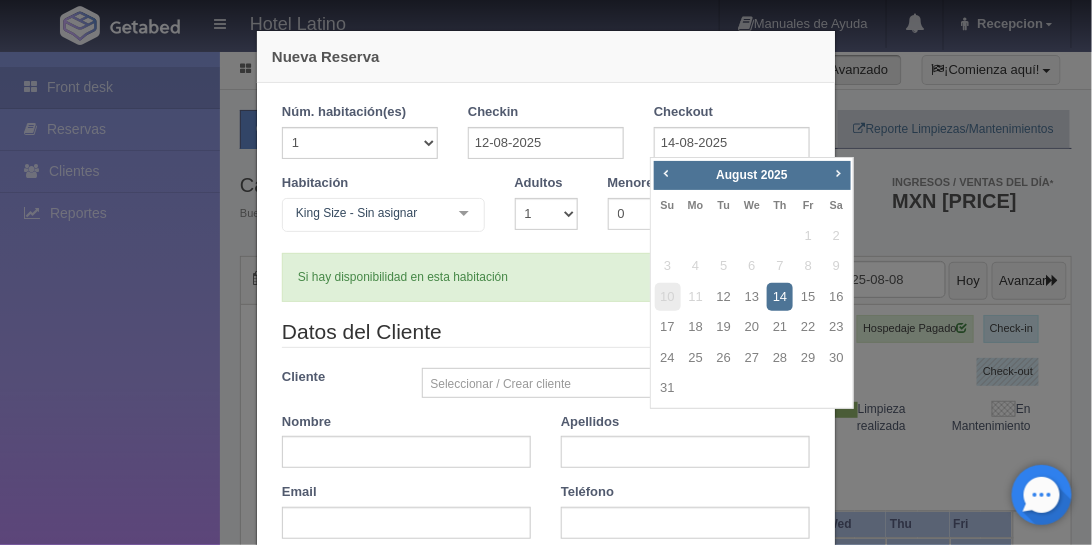 click on "10" at bounding box center [668, 297] 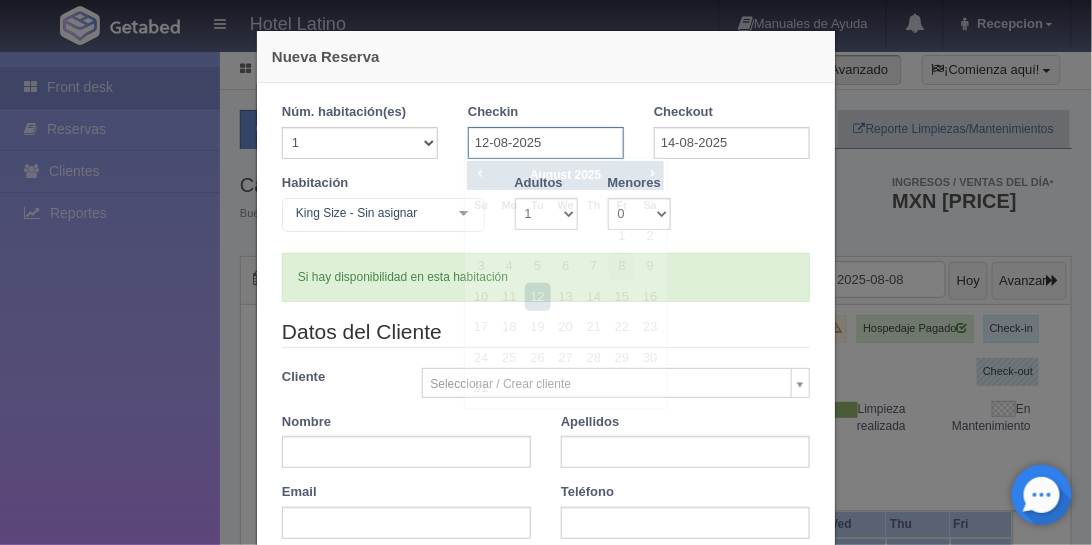 click on "12-08-2025" at bounding box center (546, 143) 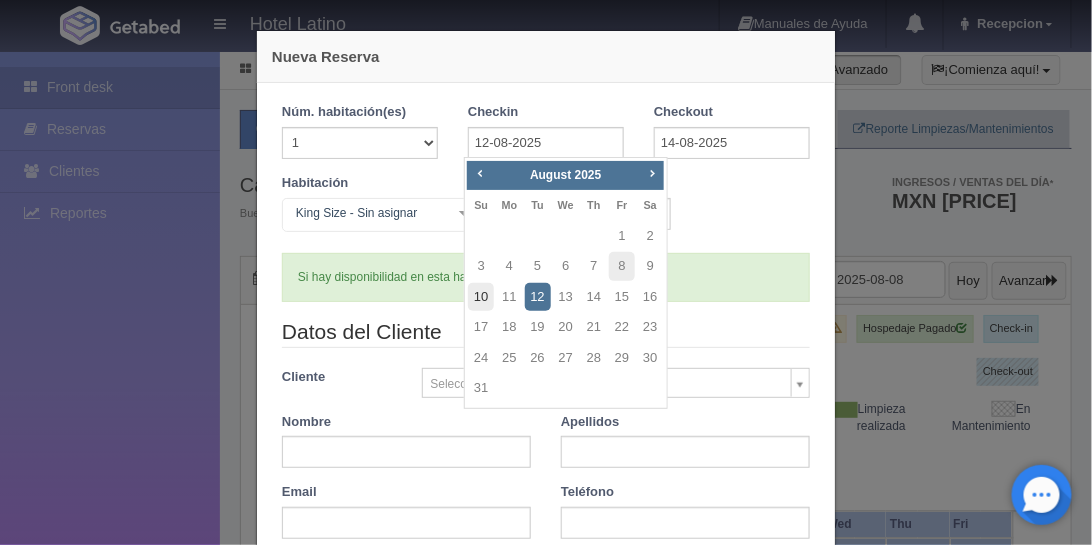 click on "10" at bounding box center [481, 297] 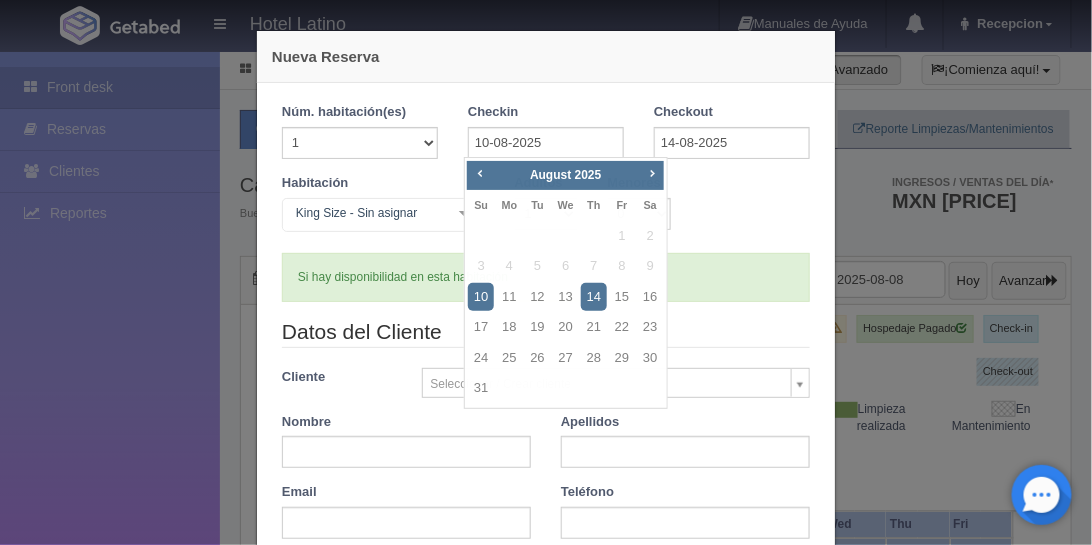 type 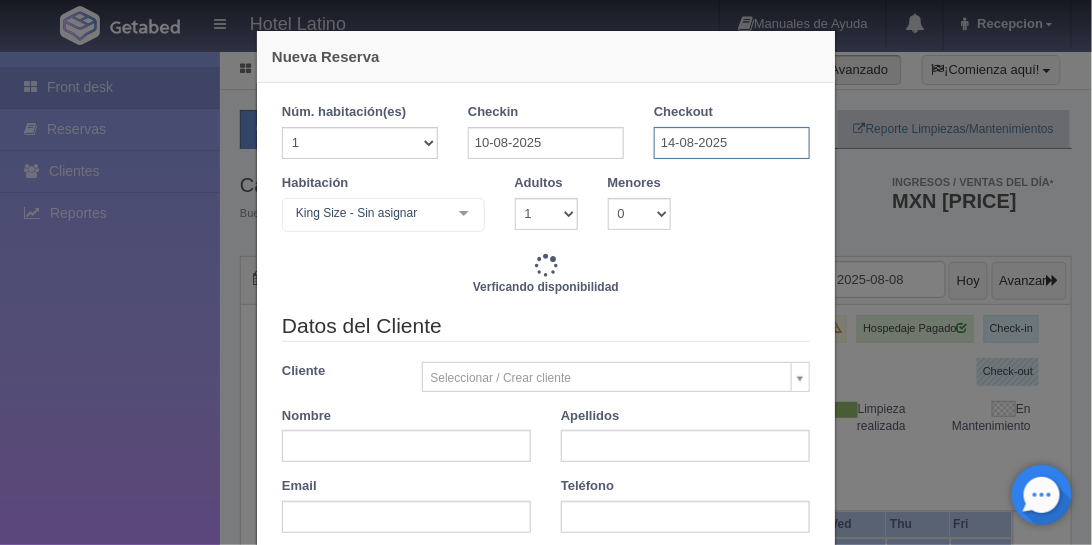 checkbox on "false" 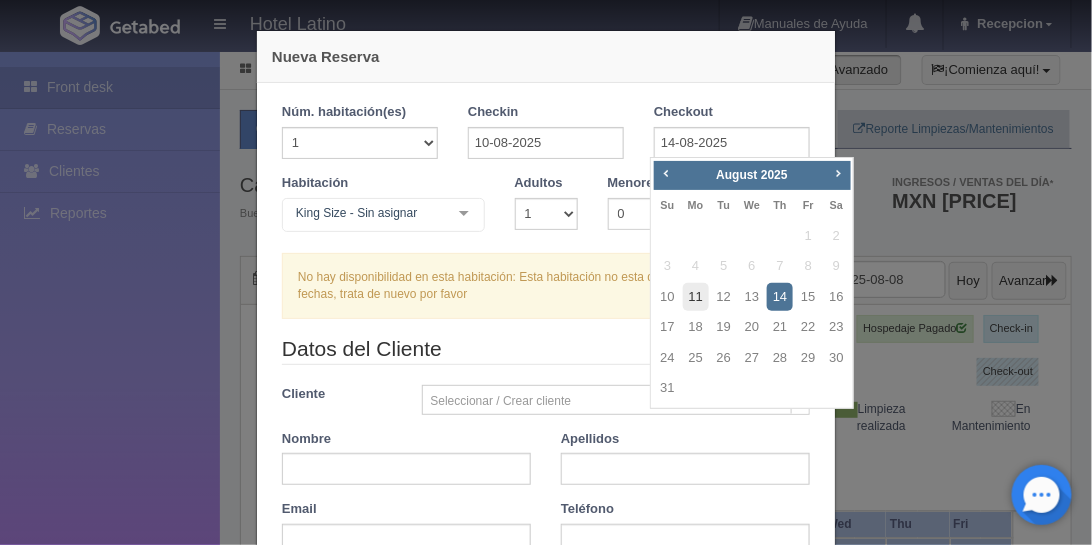 click on "11" at bounding box center (696, 297) 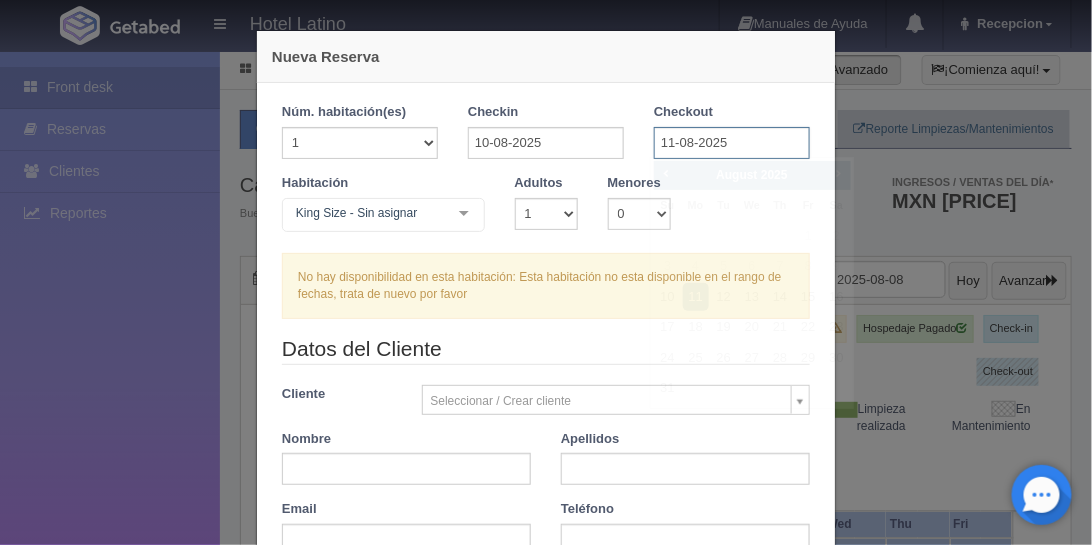 click on "11-08-2025" at bounding box center (732, 143) 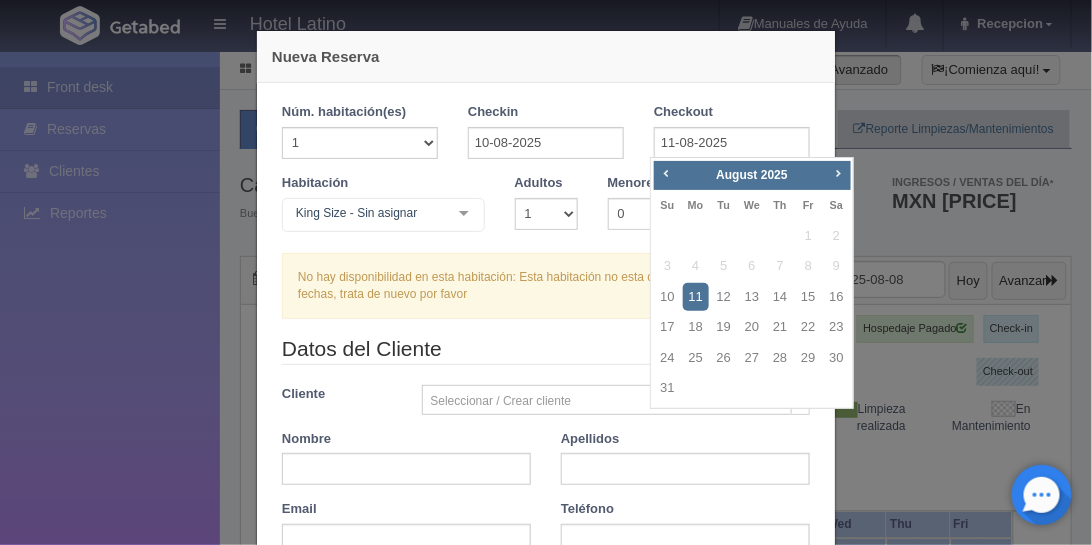 click on "11" at bounding box center [696, 297] 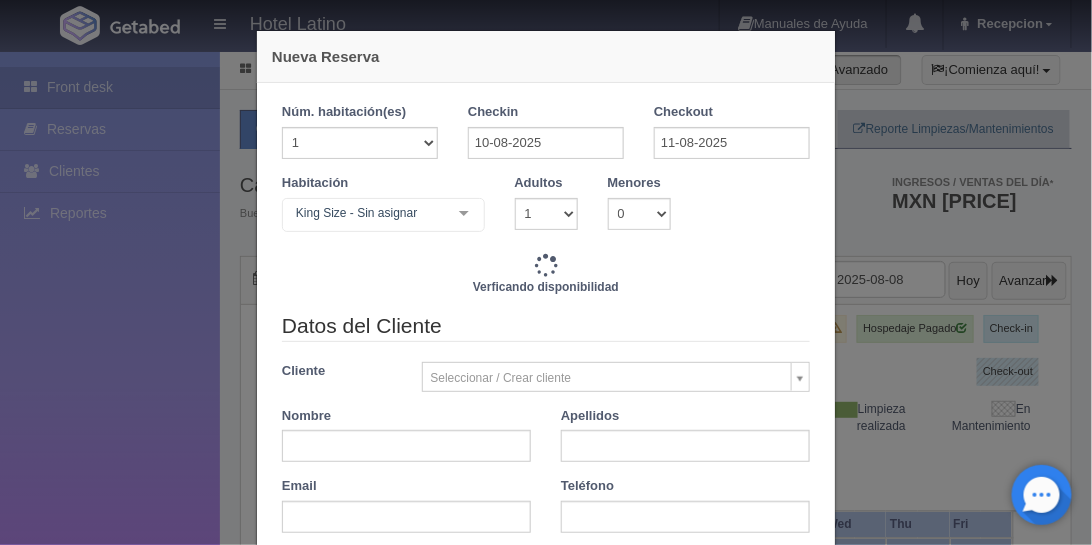 checkbox on "false" 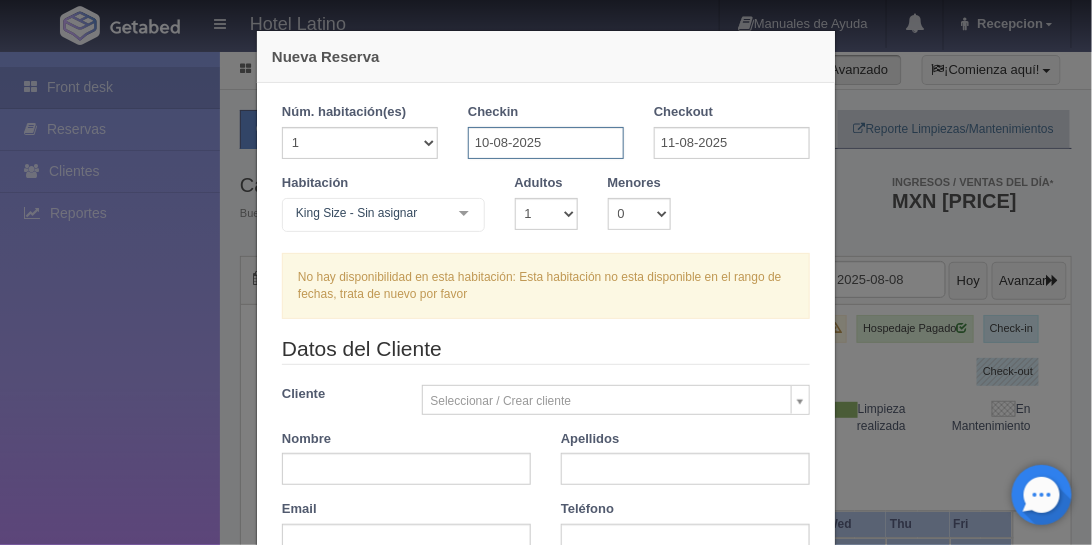 click on "10-08-2025" at bounding box center (546, 143) 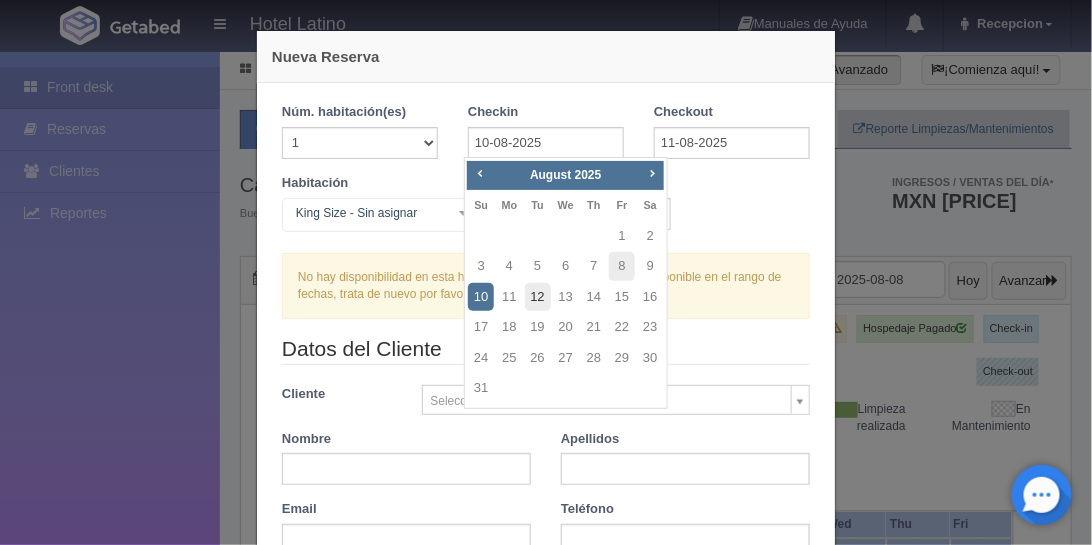 click on "12" at bounding box center [538, 297] 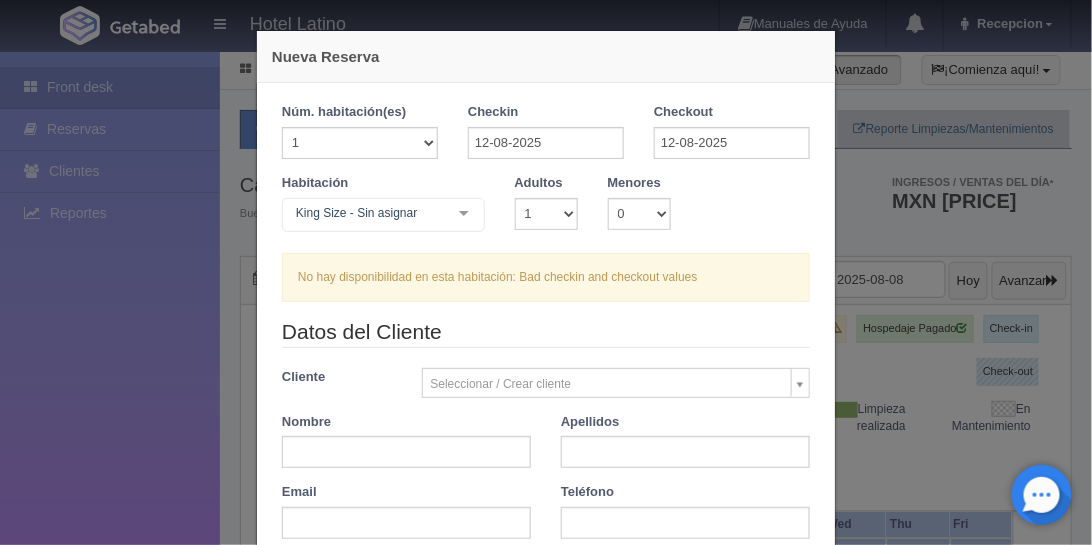 checkbox on "false" 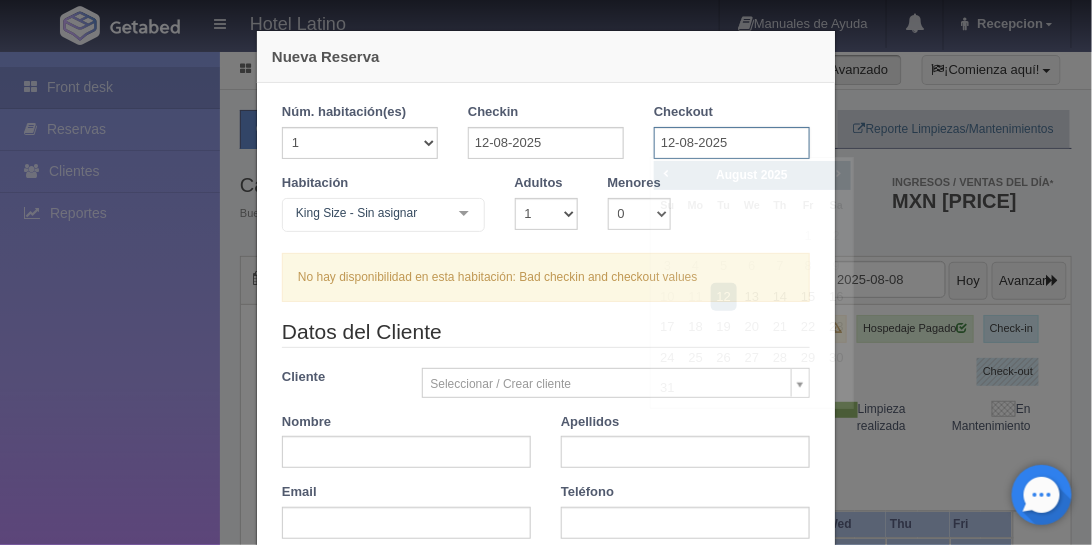 click on "12-08-2025" at bounding box center [732, 143] 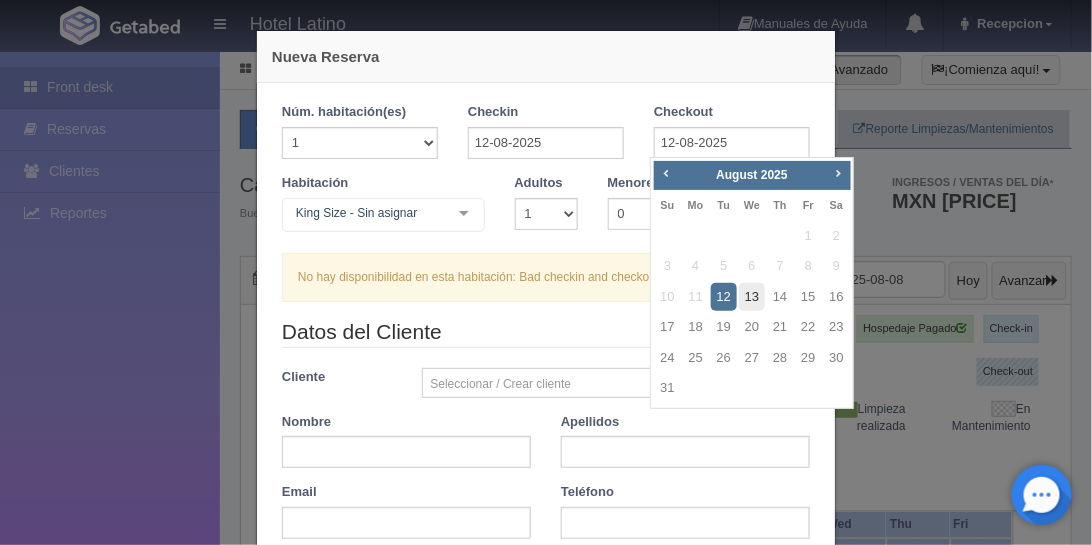 click on "13" at bounding box center [752, 297] 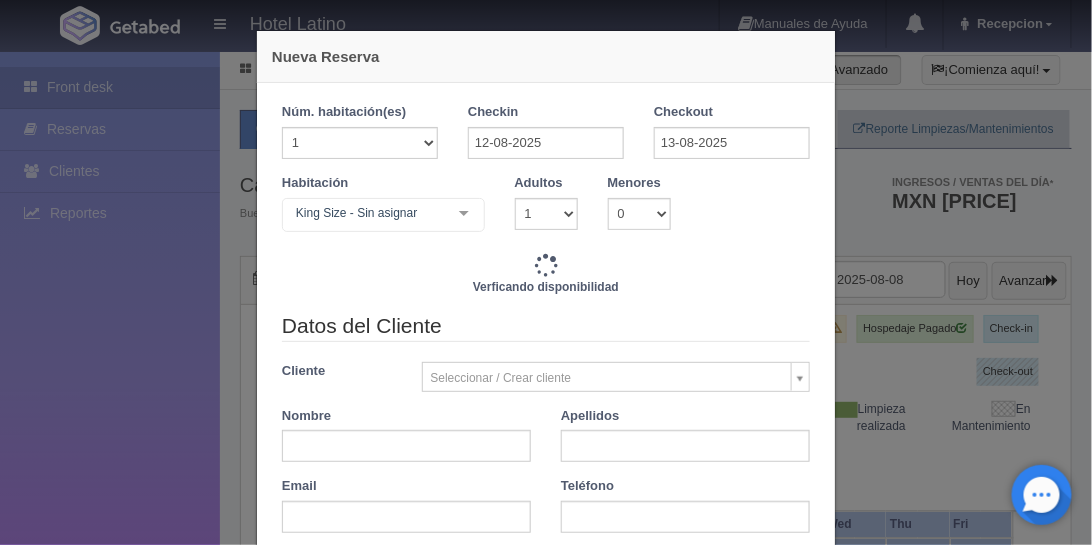 checkbox on "false" 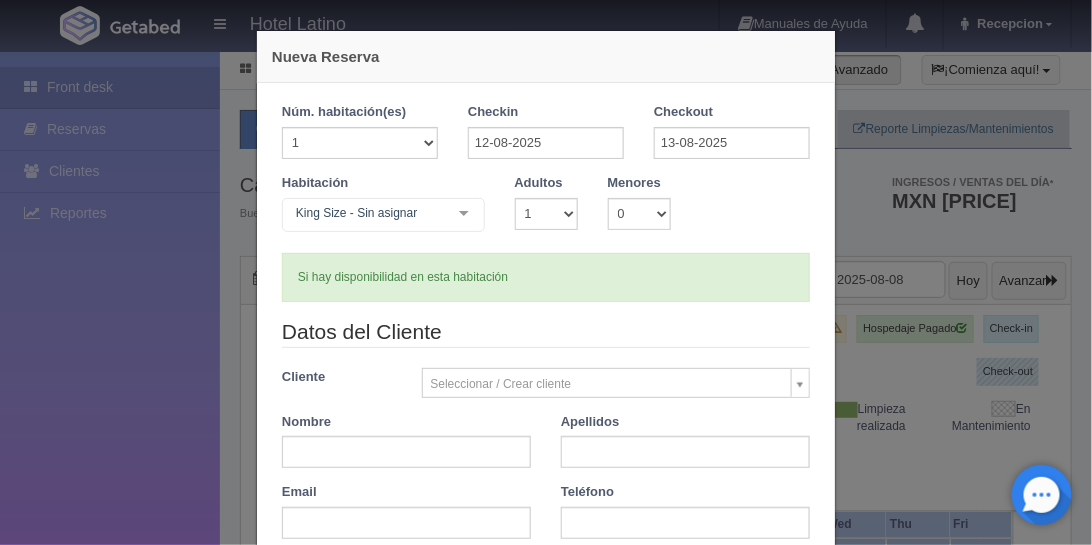 checkbox on "false" 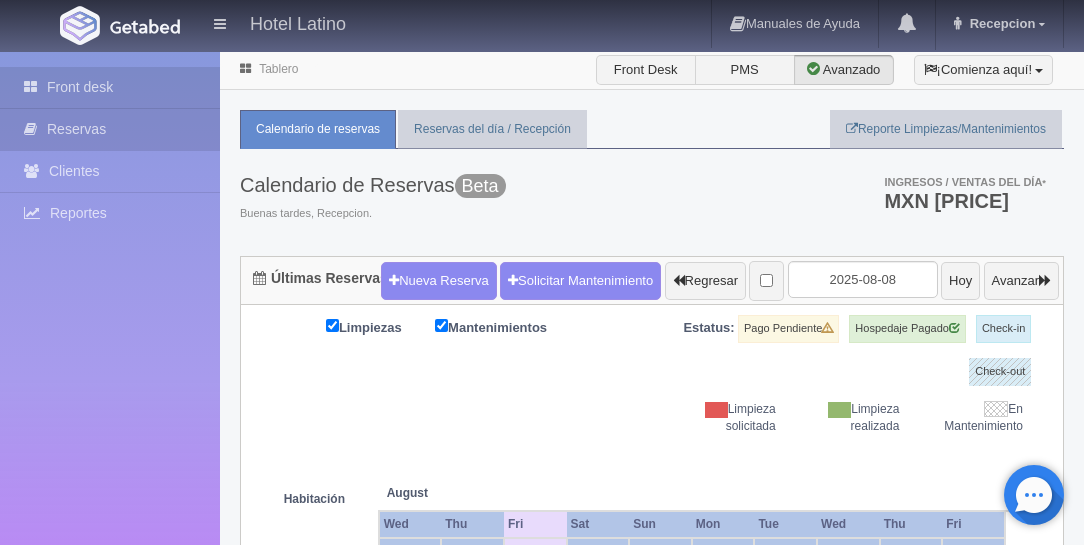 click on "Reservas" at bounding box center (110, 129) 